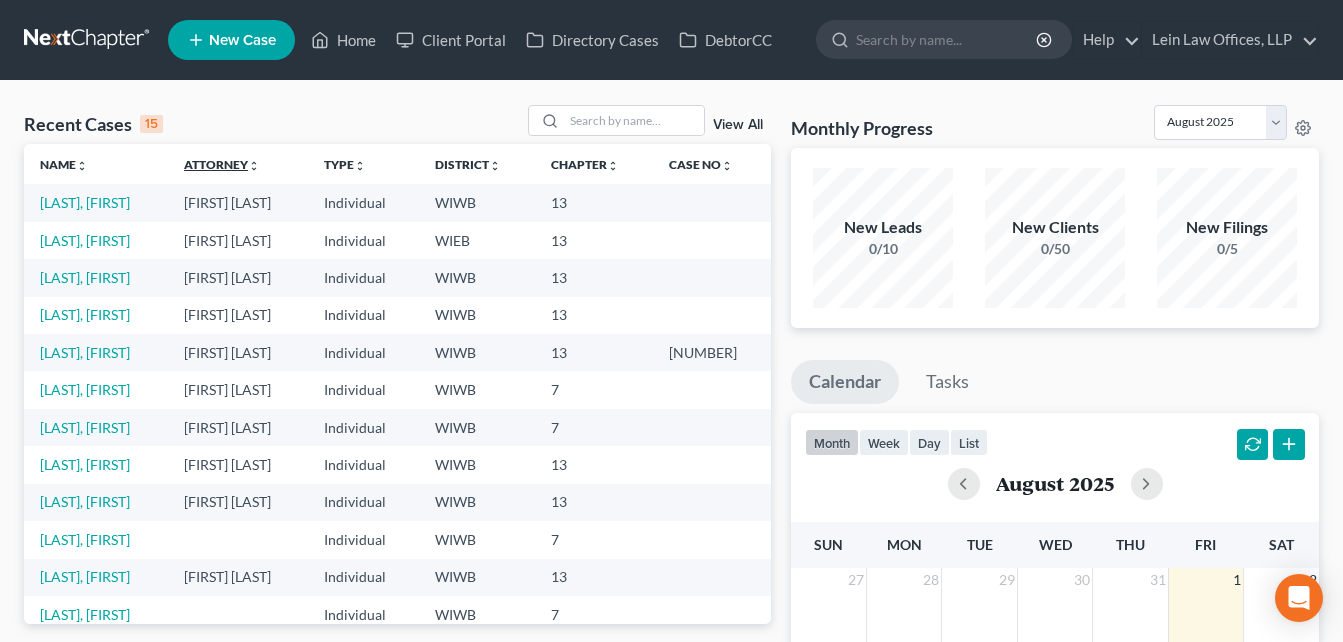 scroll, scrollTop: 0, scrollLeft: 0, axis: both 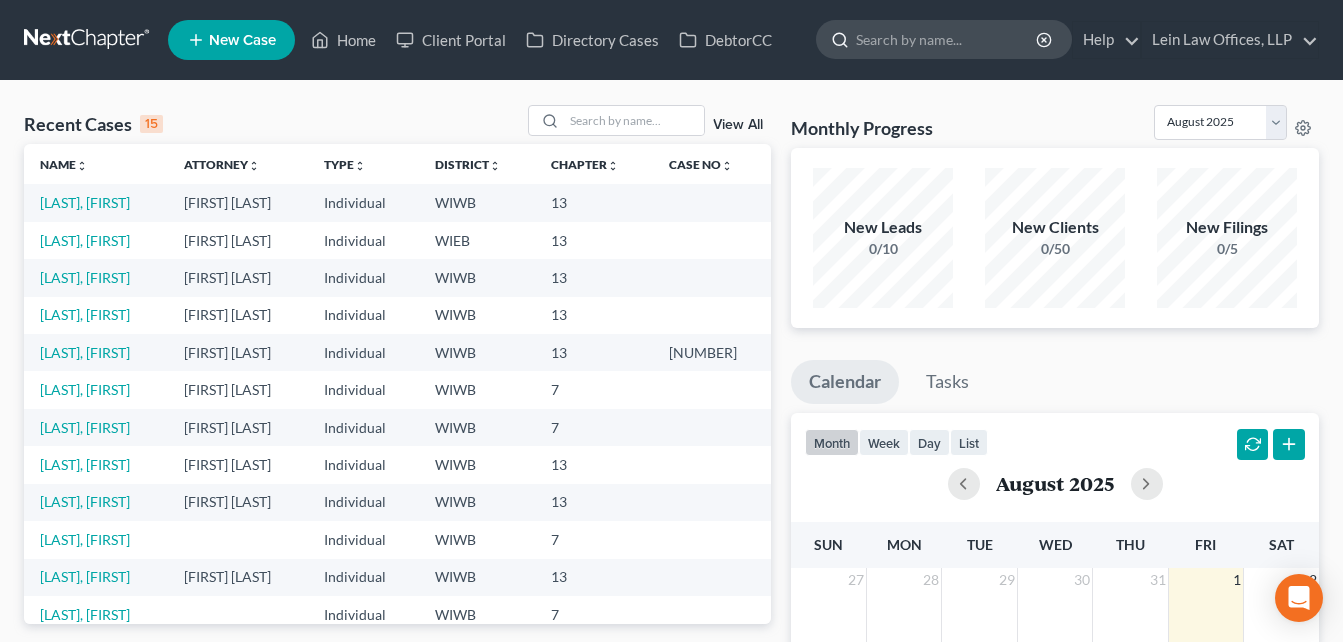 click at bounding box center (836, 39) 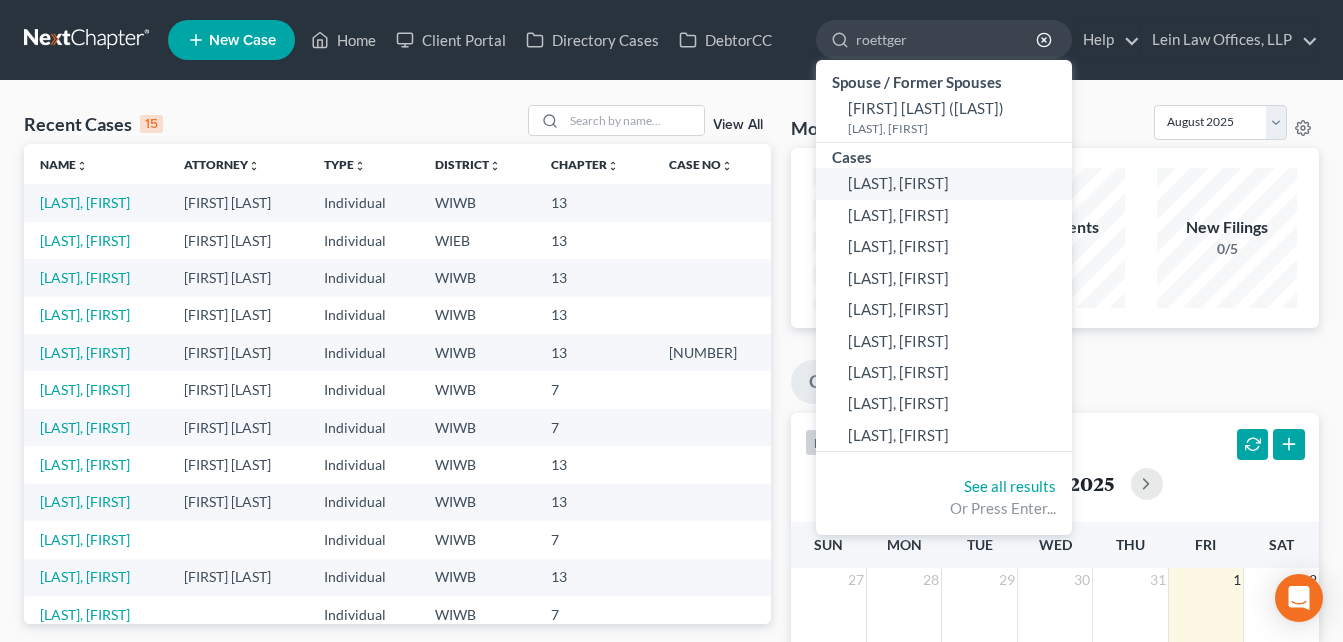 type on "roettger" 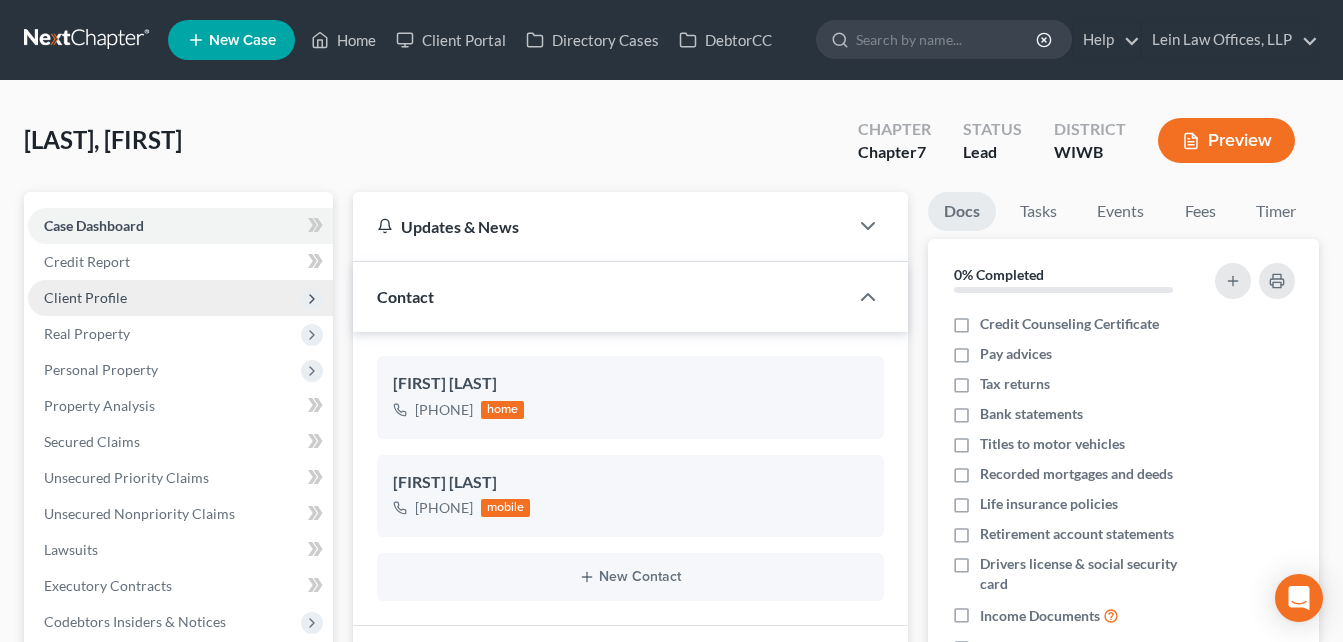 click on "Client Profile" at bounding box center (85, 297) 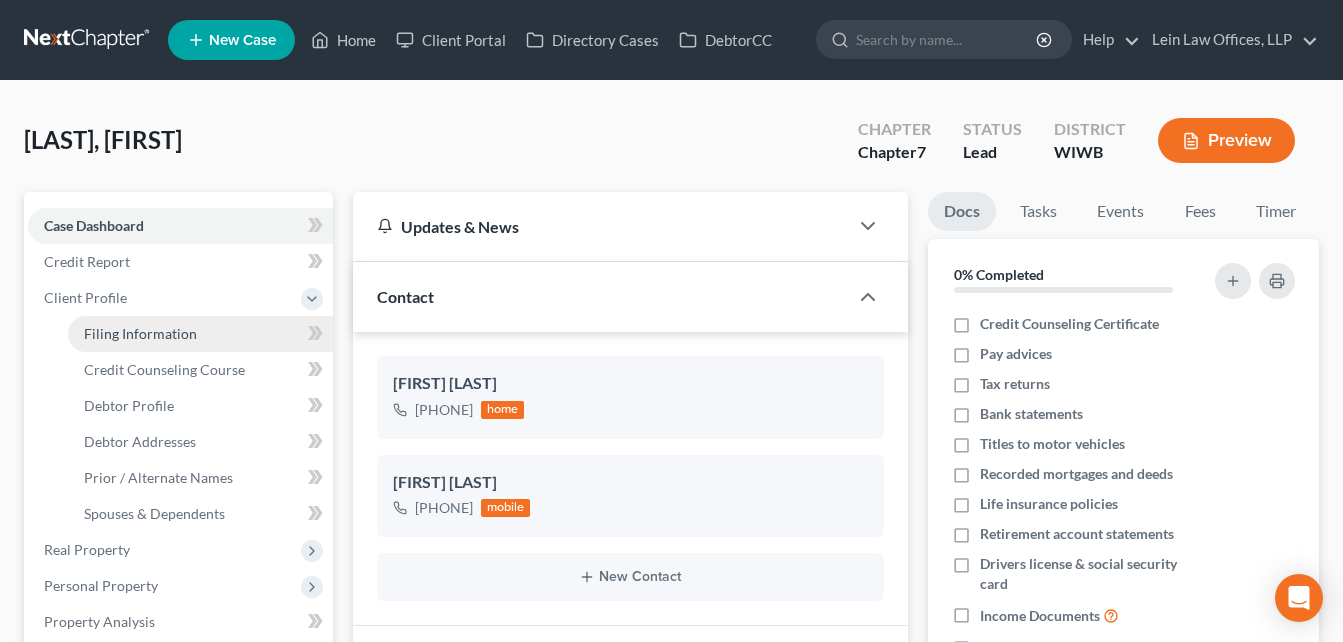 click on "Filing Information" at bounding box center [140, 333] 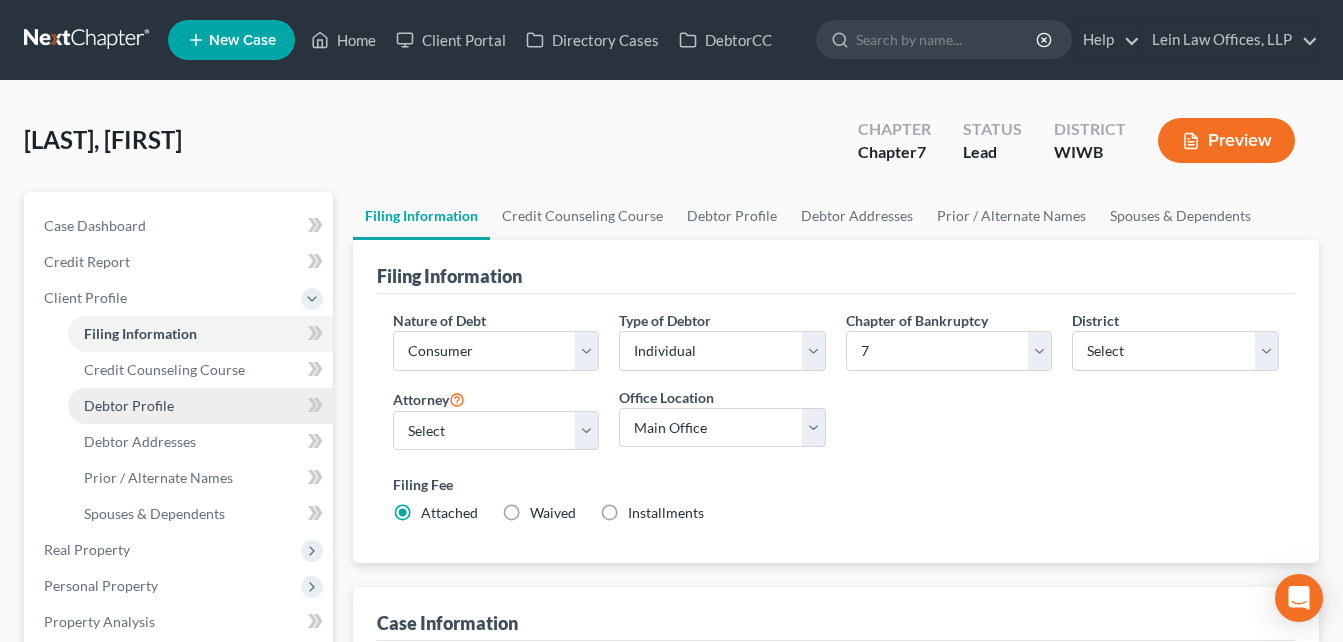 click on "Debtor Profile" at bounding box center [129, 405] 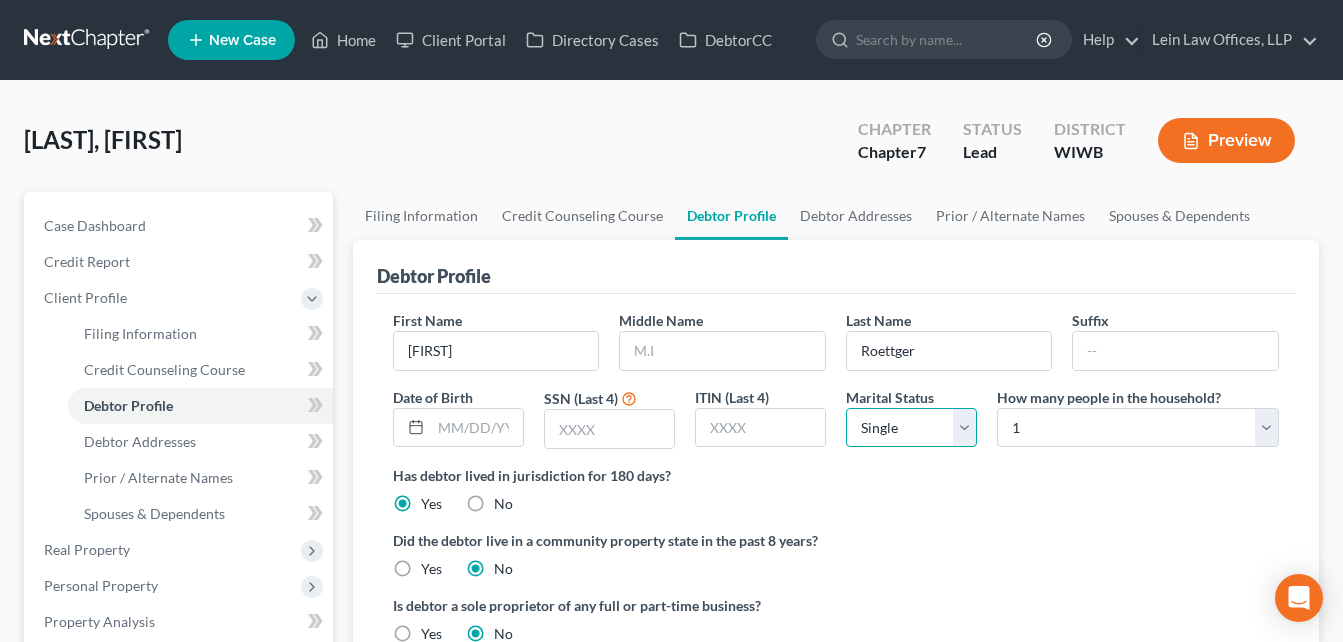 click on "Select Single Married Separated Divorced Widowed" at bounding box center (911, 428) 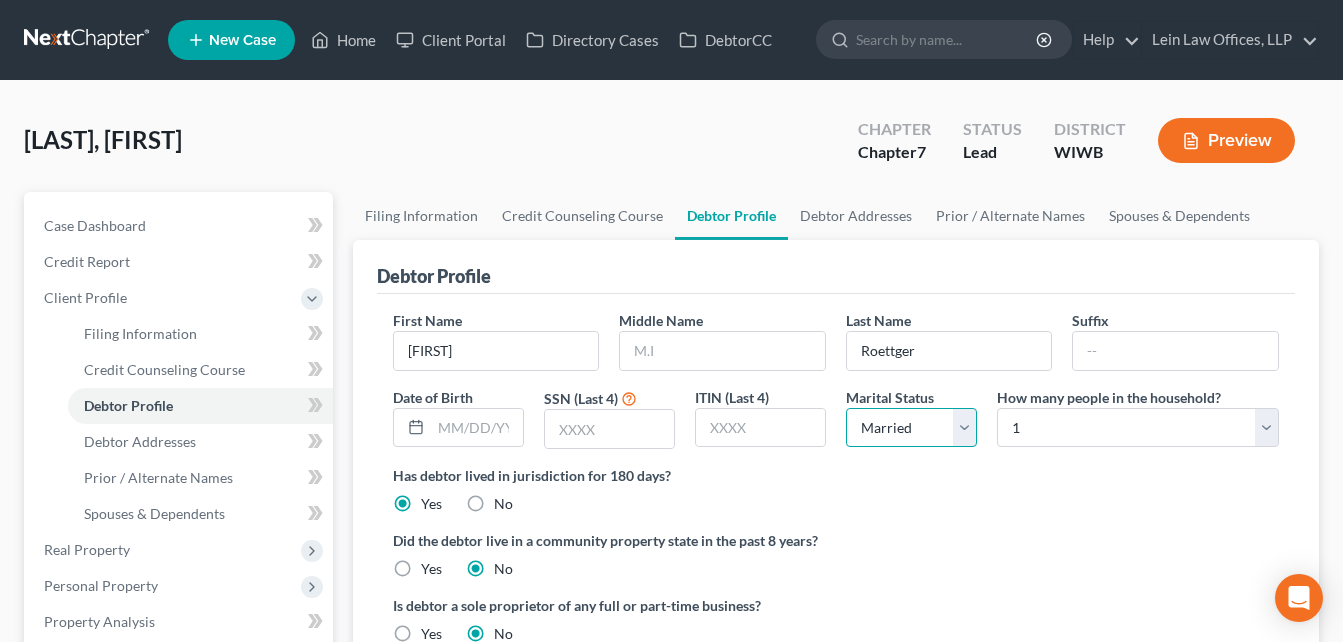 click on "Select Single Married Separated Divorced Widowed" at bounding box center [911, 428] 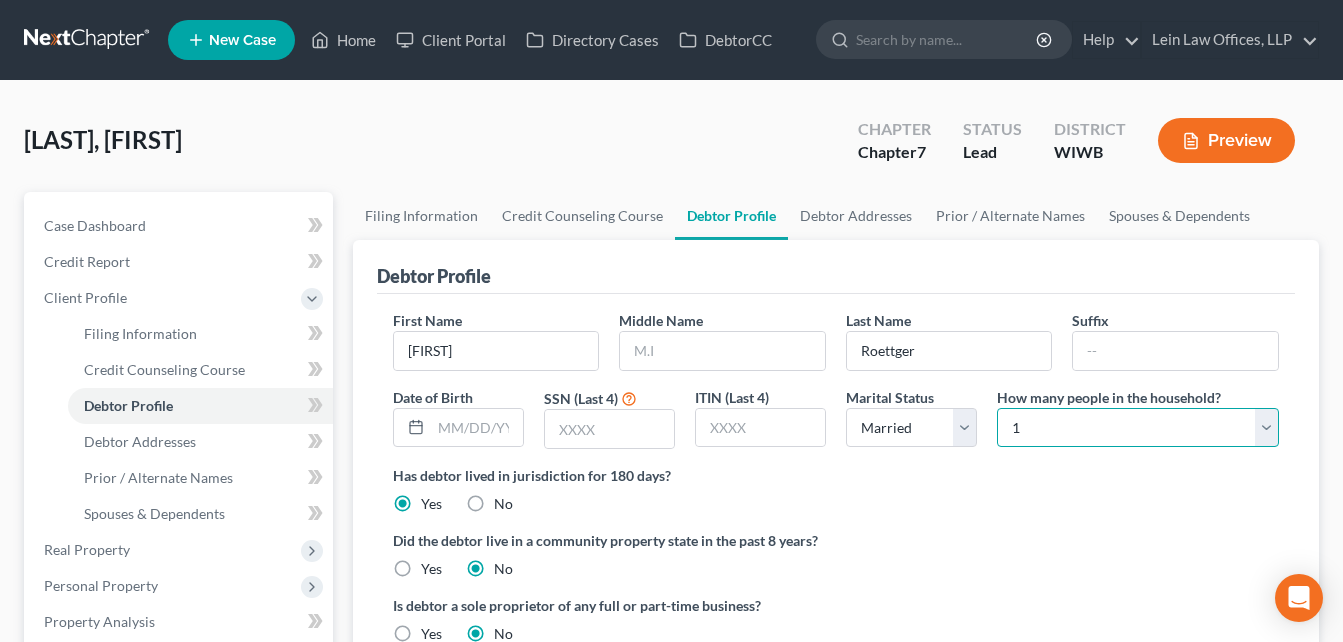 drag, startPoint x: 1260, startPoint y: 425, endPoint x: 1240, endPoint y: 441, distance: 25.612497 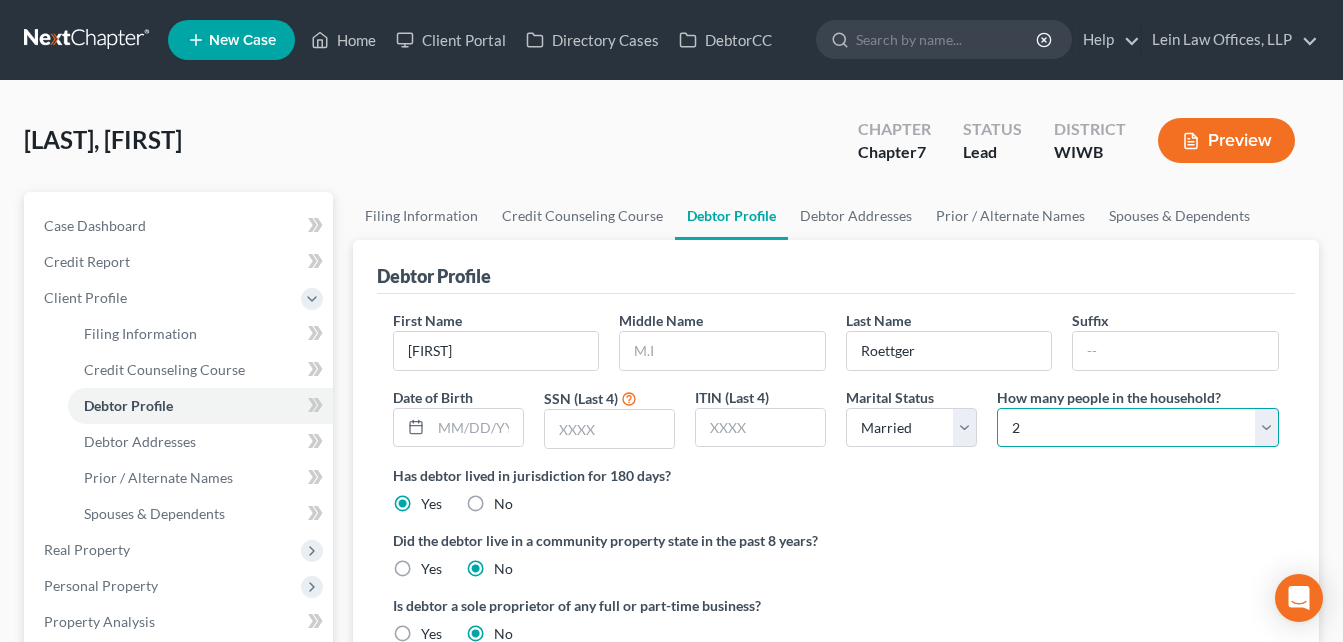 click on "Select 1 2 3 4 5 6 7 8 9 10 11 12 13 14 15 16 17 18 19 20" at bounding box center [1138, 428] 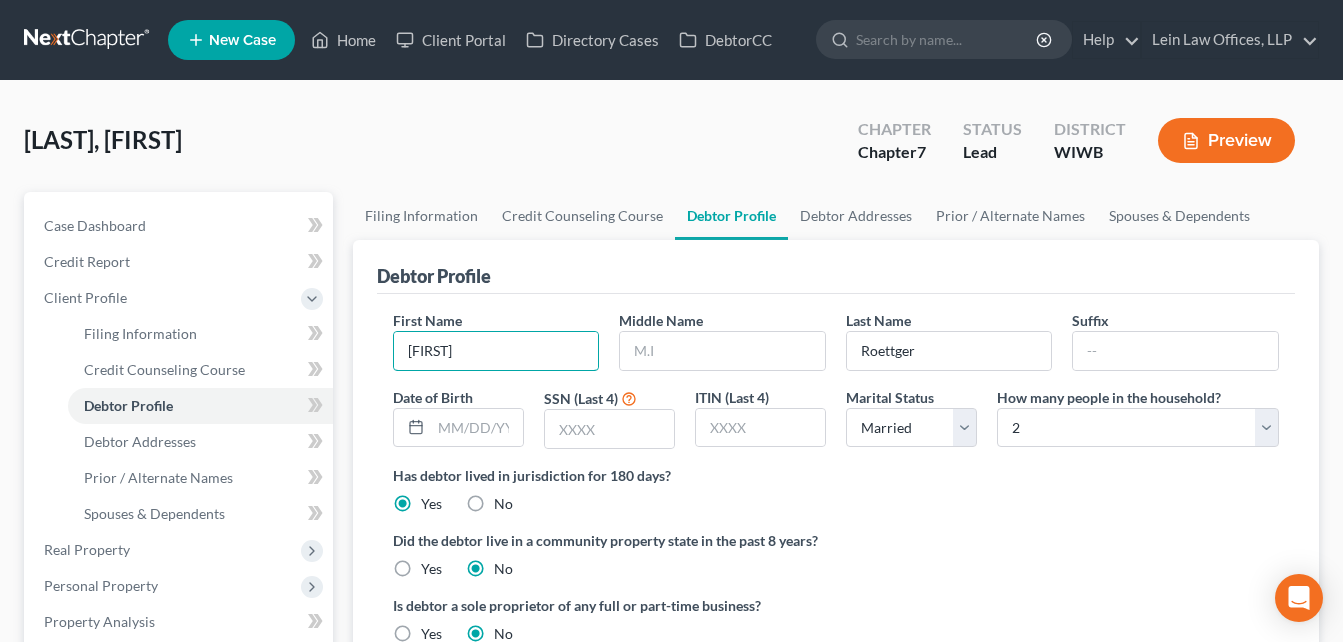 drag, startPoint x: 450, startPoint y: 353, endPoint x: 391, endPoint y: 353, distance: 59 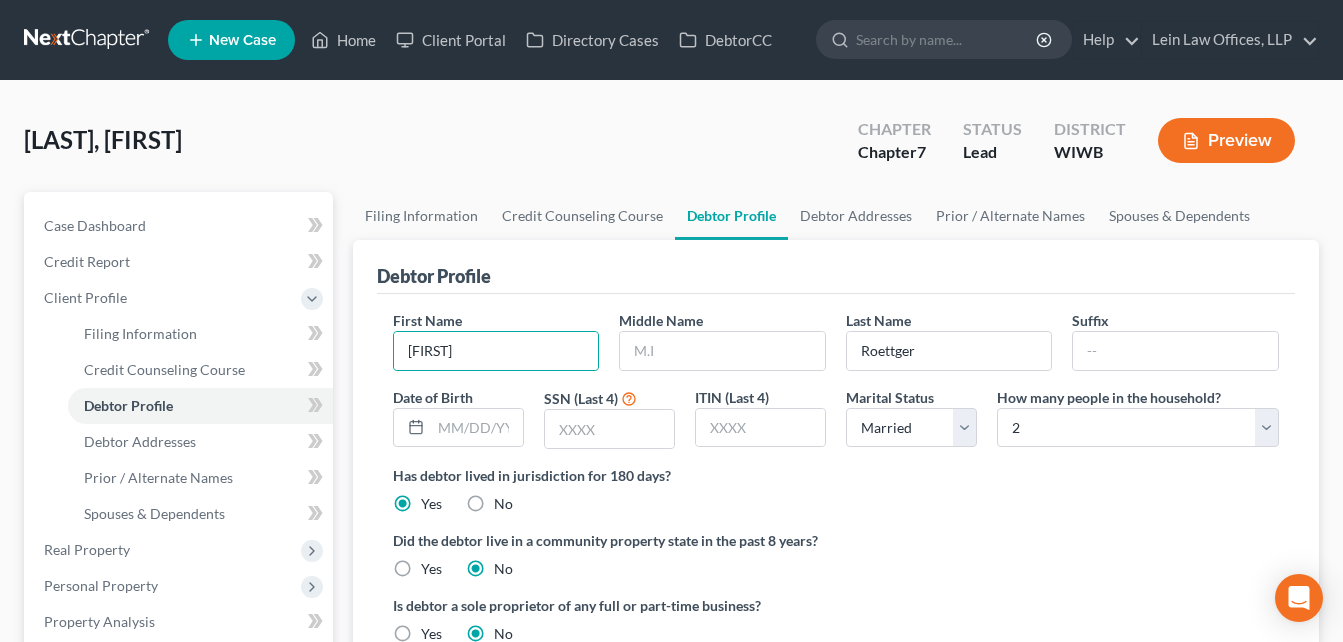 click on "Has debtor lived in jurisdiction for 180 days? Yes No Debtor must reside in jurisdiction for 180 prior to filing bankruptcy pursuant to U.S.C. 11 28 USC § 1408.   More Info" at bounding box center (836, 489) 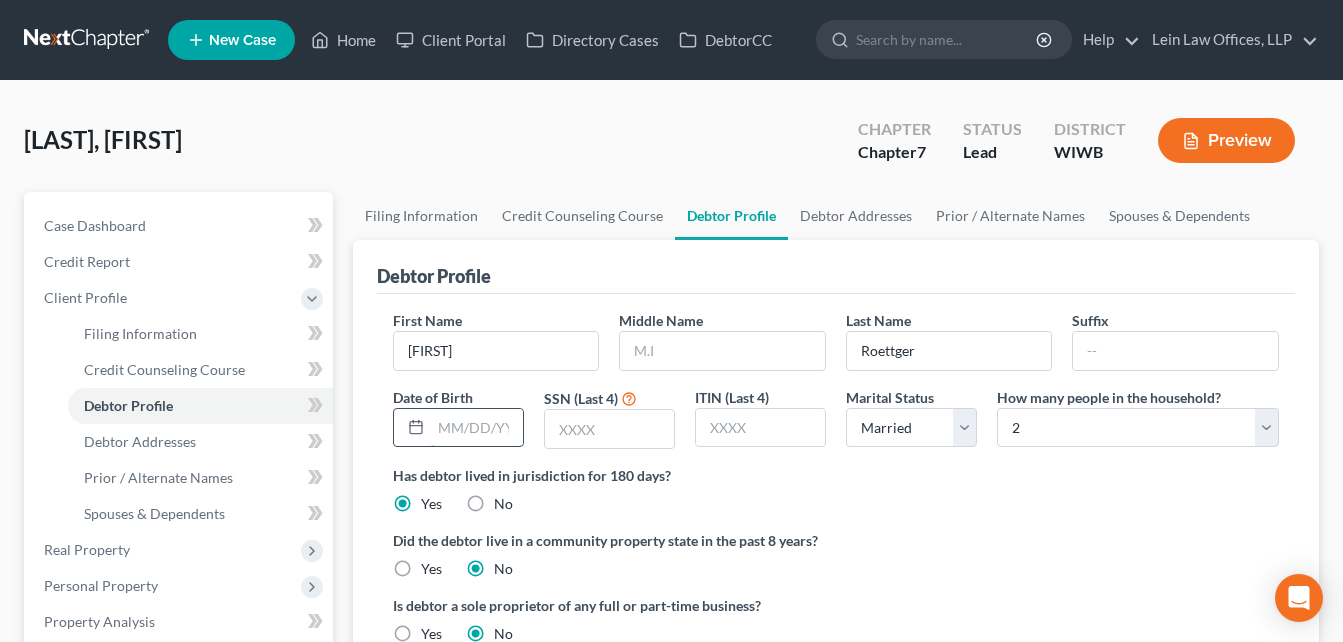 click at bounding box center (477, 428) 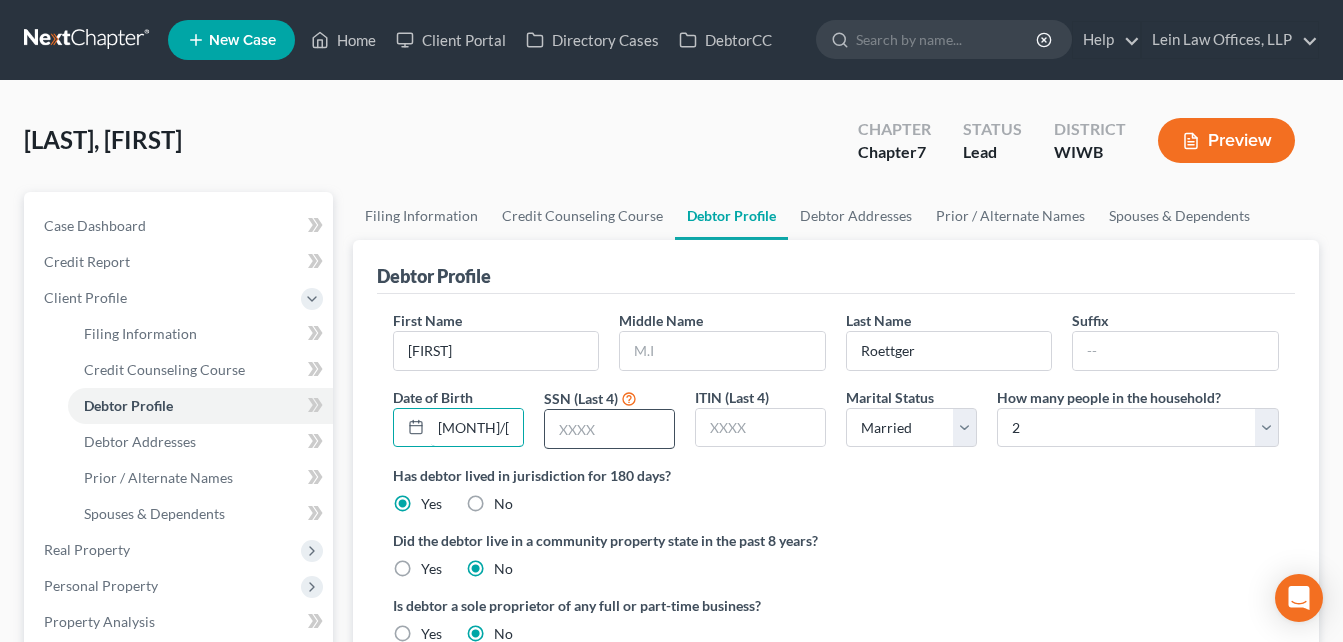 type on "[MONTH]/[DAY]/[YEAR]" 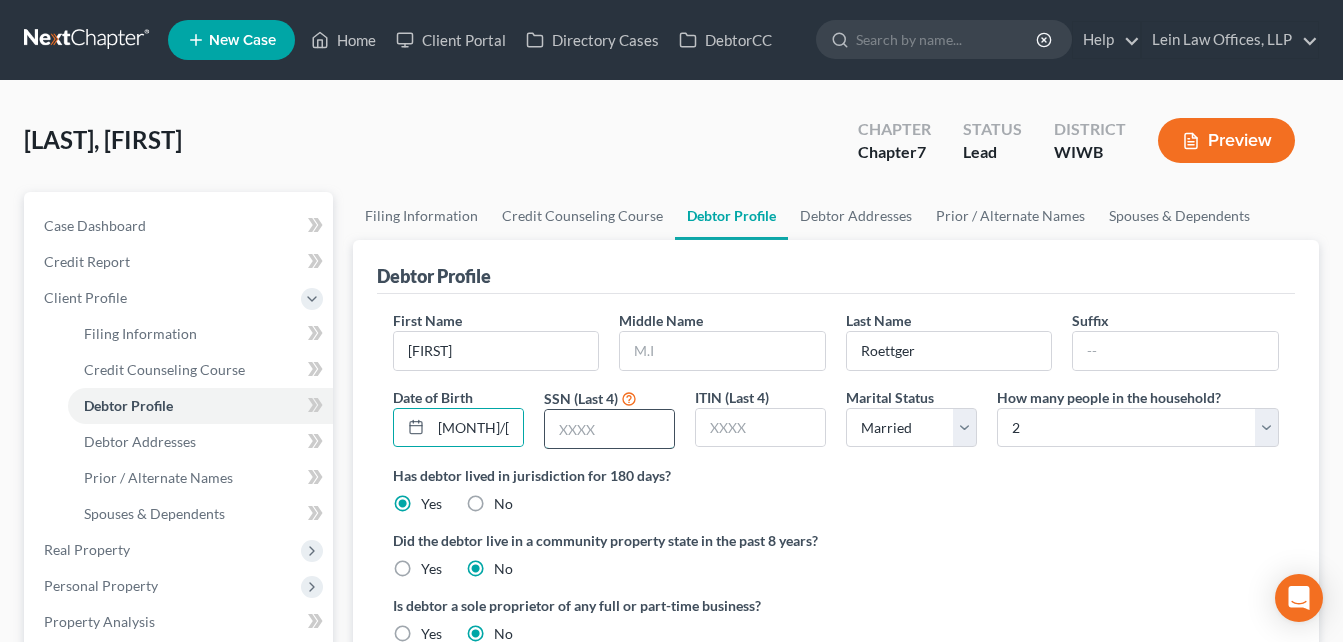 click at bounding box center (609, 429) 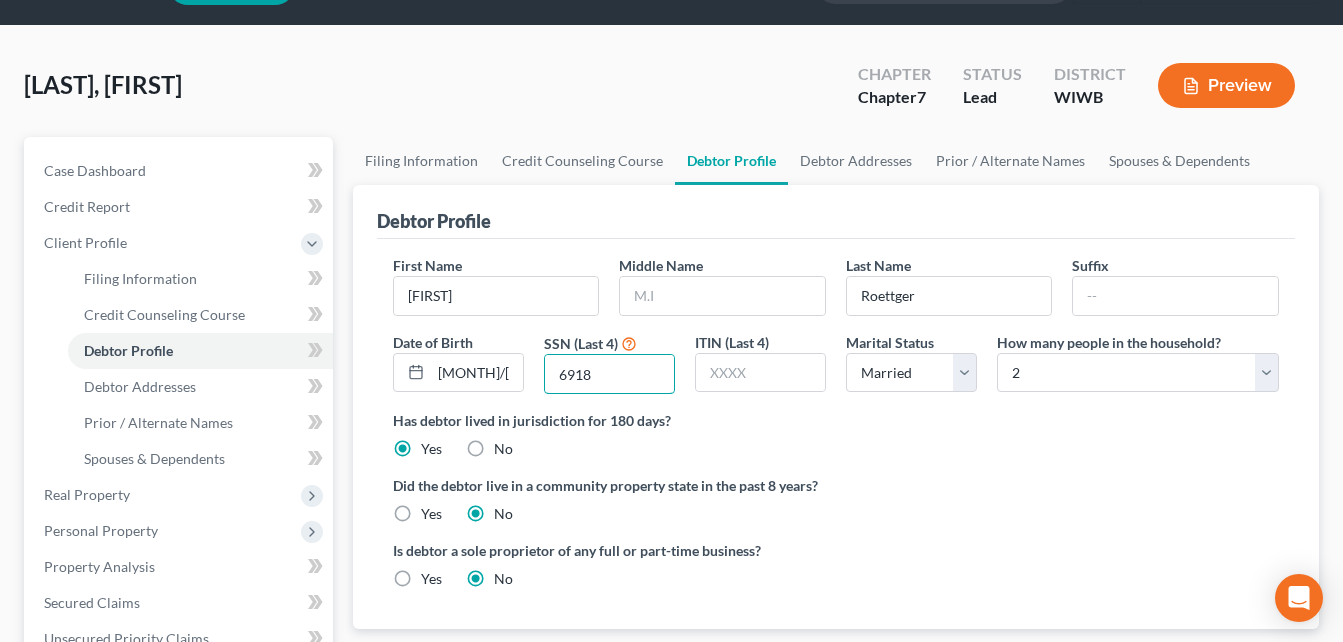 scroll, scrollTop: 100, scrollLeft: 0, axis: vertical 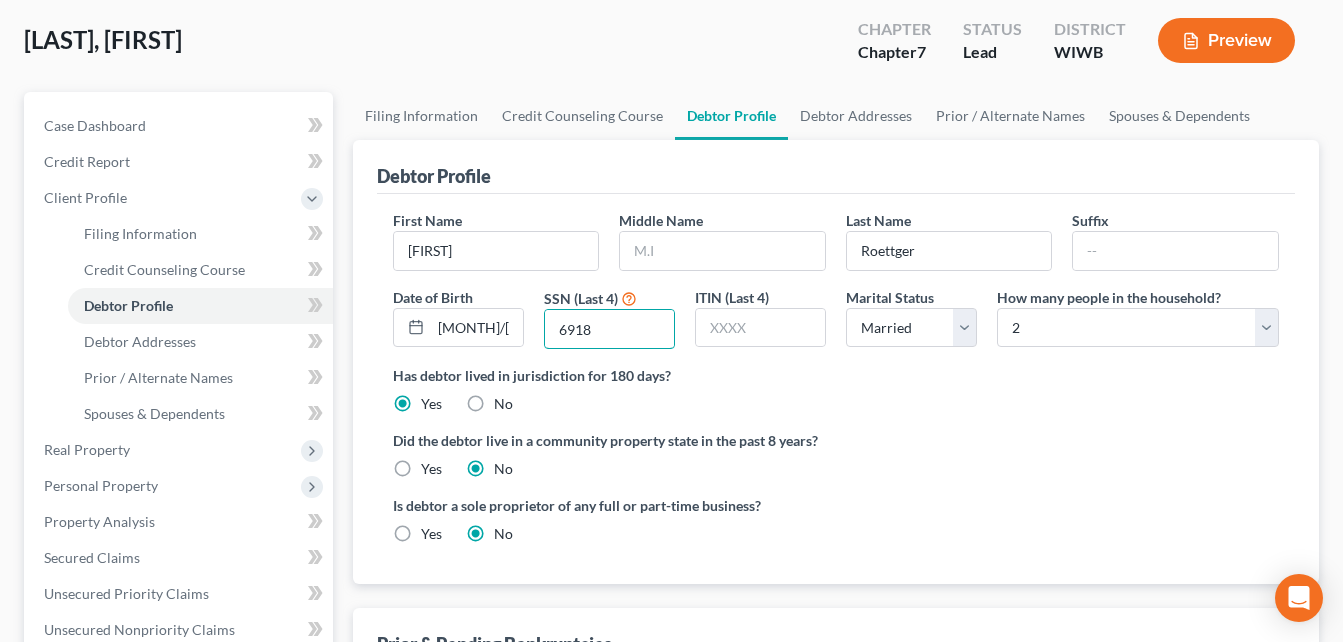 type on "6918" 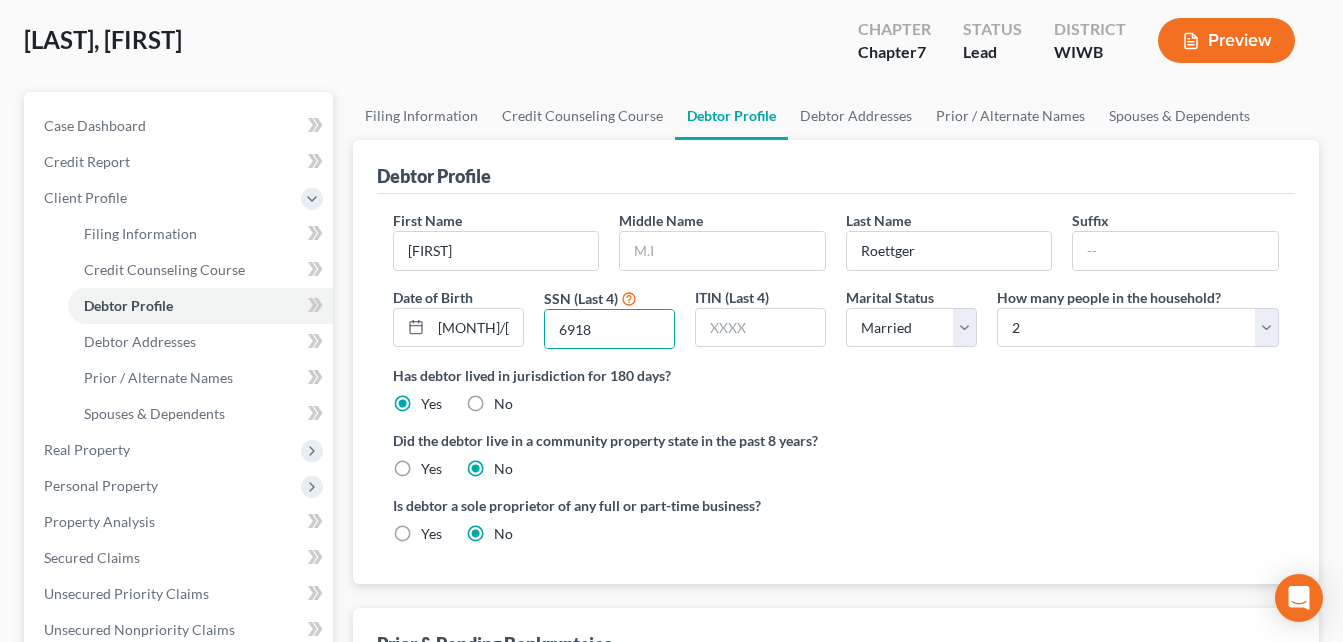 click on "Yes" at bounding box center (431, 469) 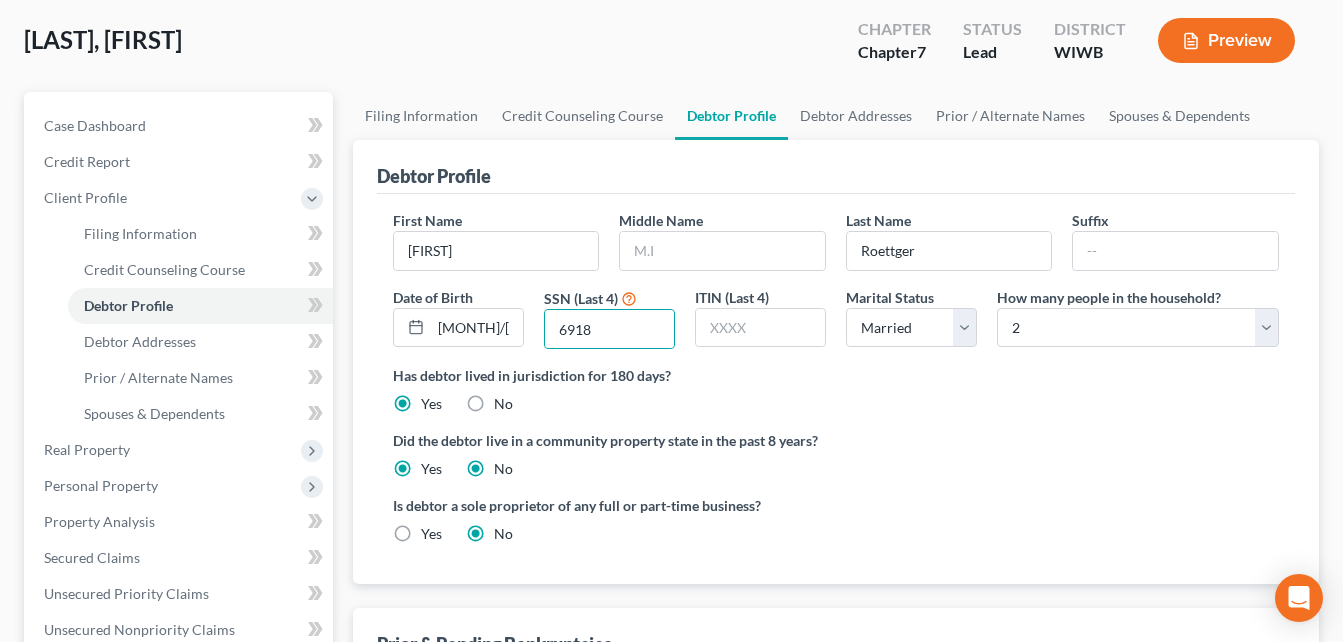radio on "false" 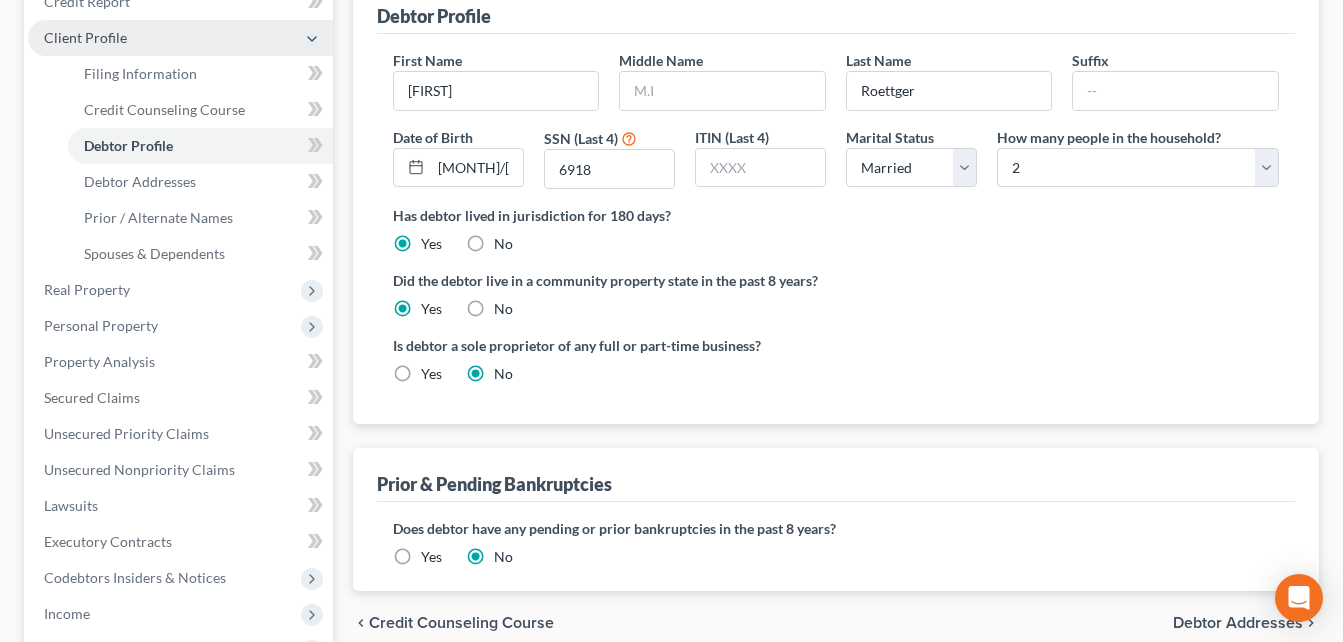 scroll, scrollTop: 0, scrollLeft: 0, axis: both 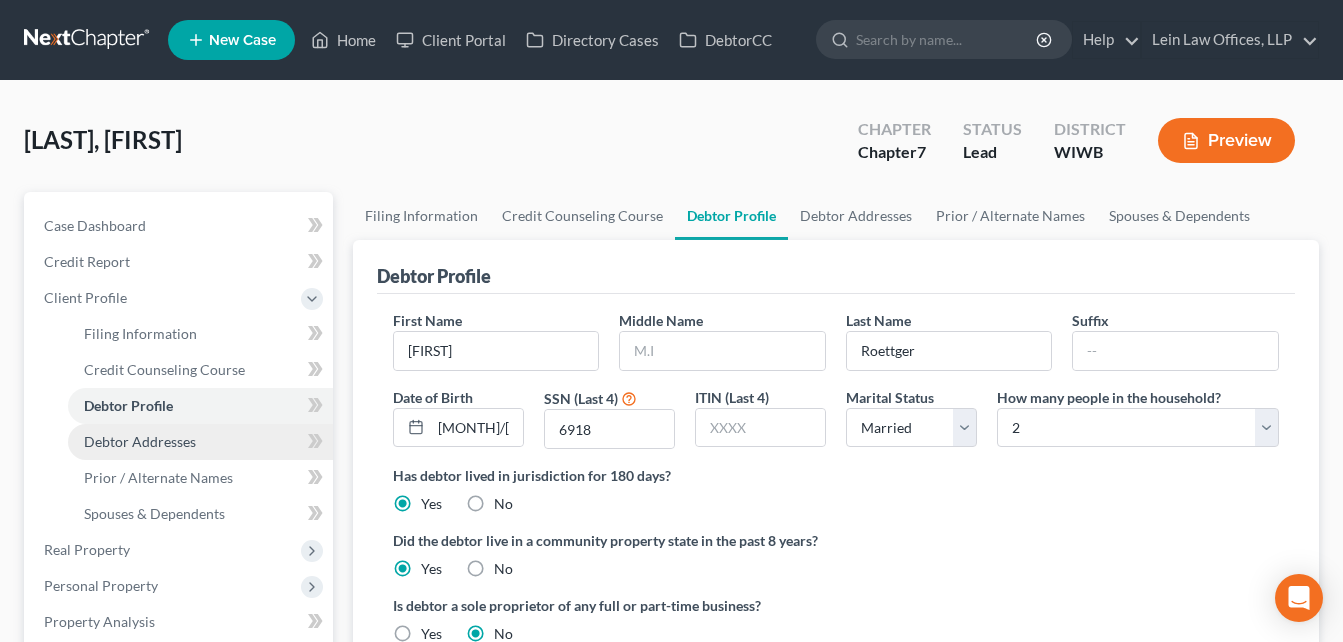 click on "Debtor Addresses" at bounding box center (140, 441) 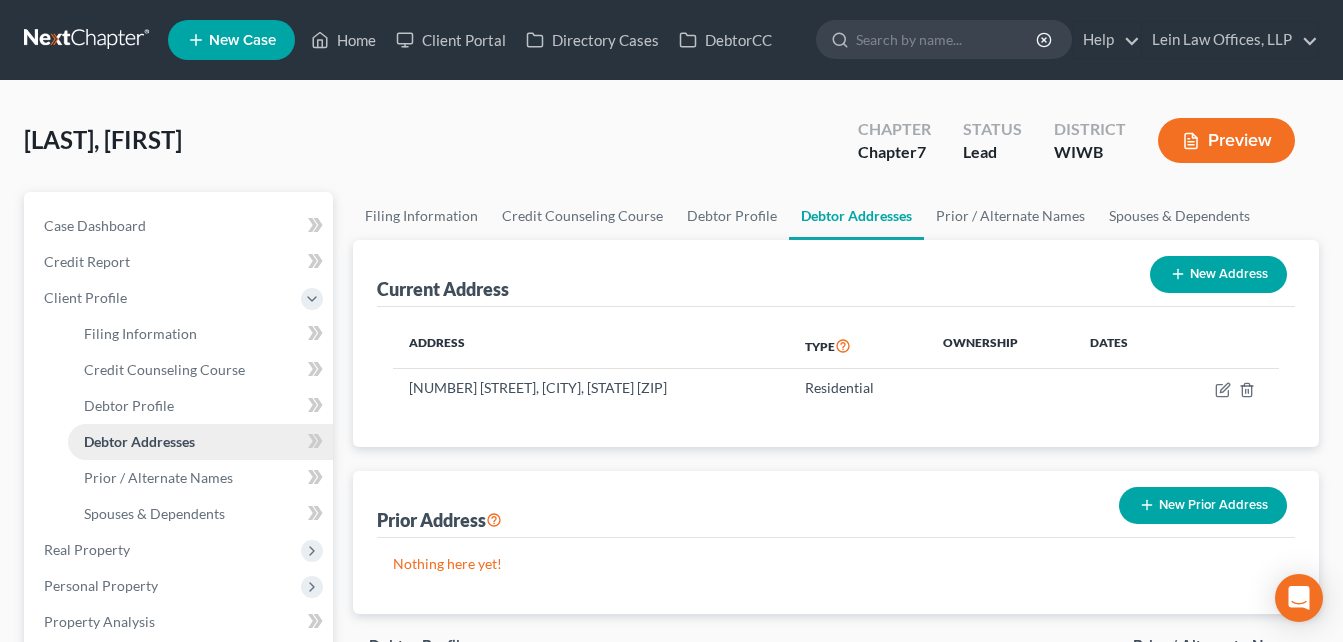scroll, scrollTop: 100, scrollLeft: 0, axis: vertical 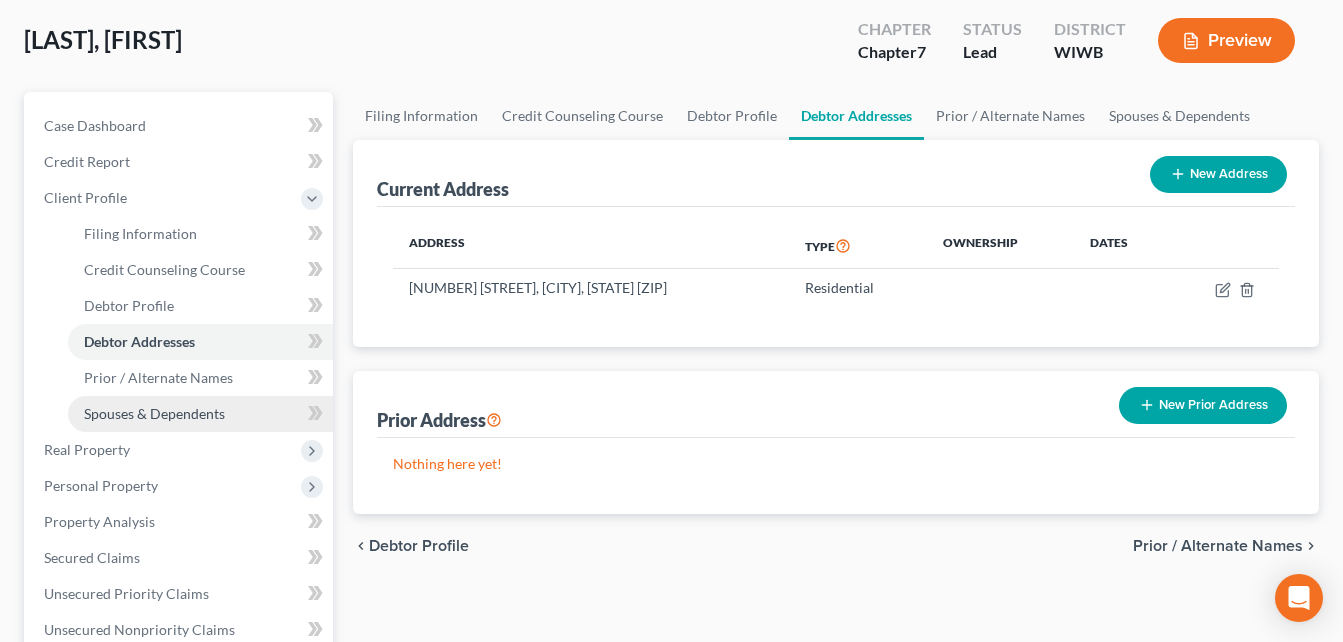 click on "Spouses & Dependents" at bounding box center [154, 413] 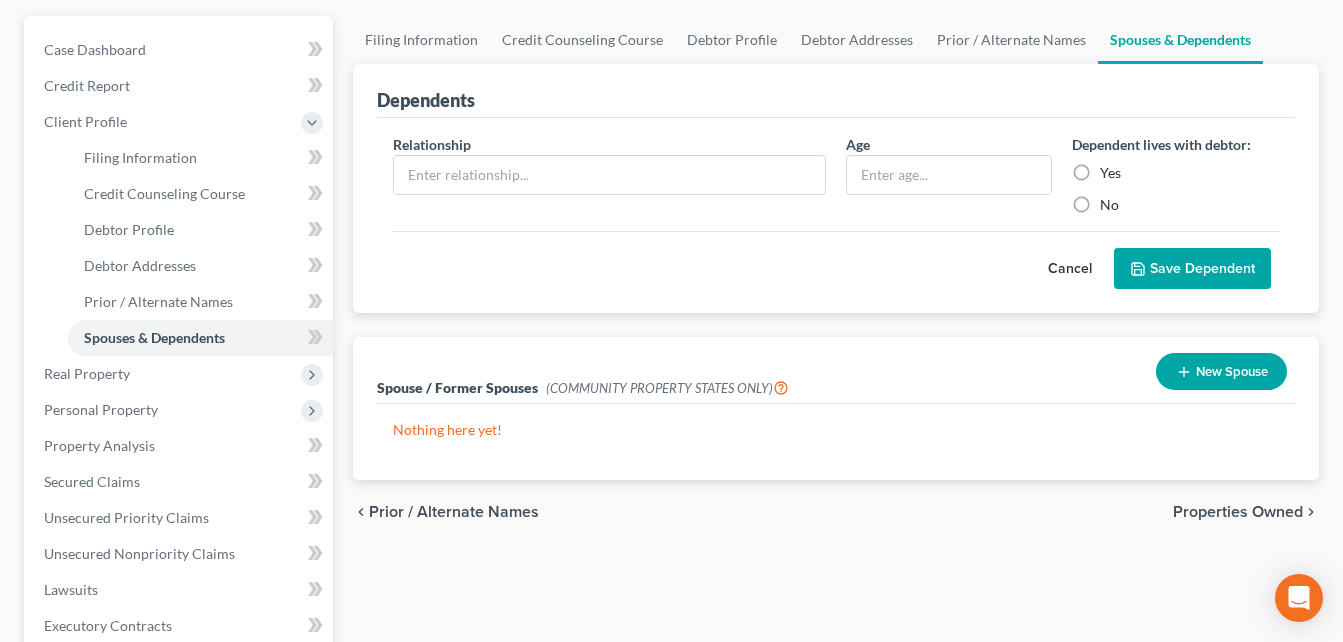 scroll, scrollTop: 200, scrollLeft: 0, axis: vertical 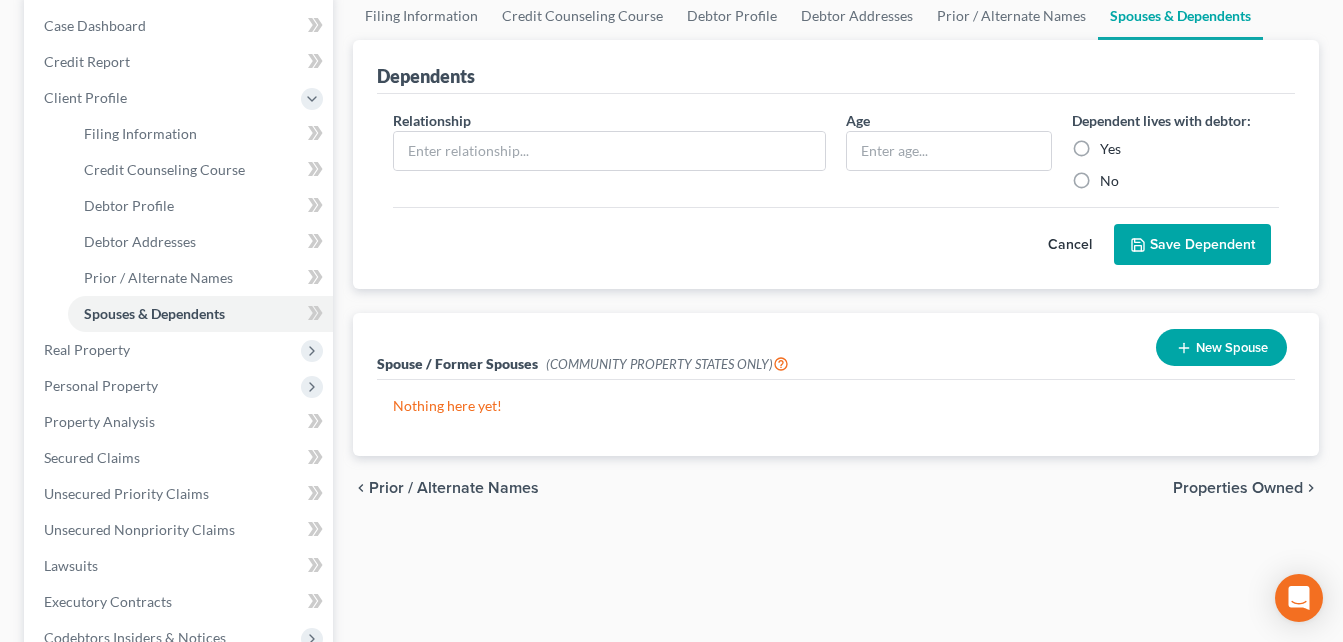 click on "New Spouse" at bounding box center (1221, 347) 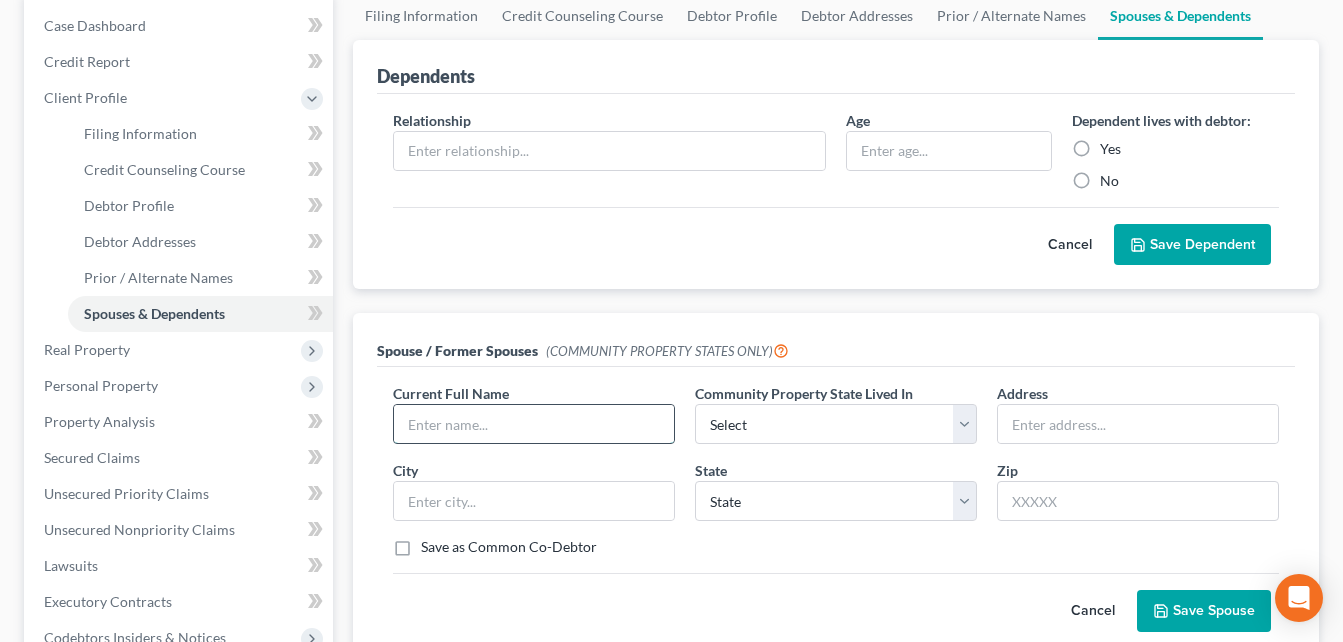 click at bounding box center [534, 424] 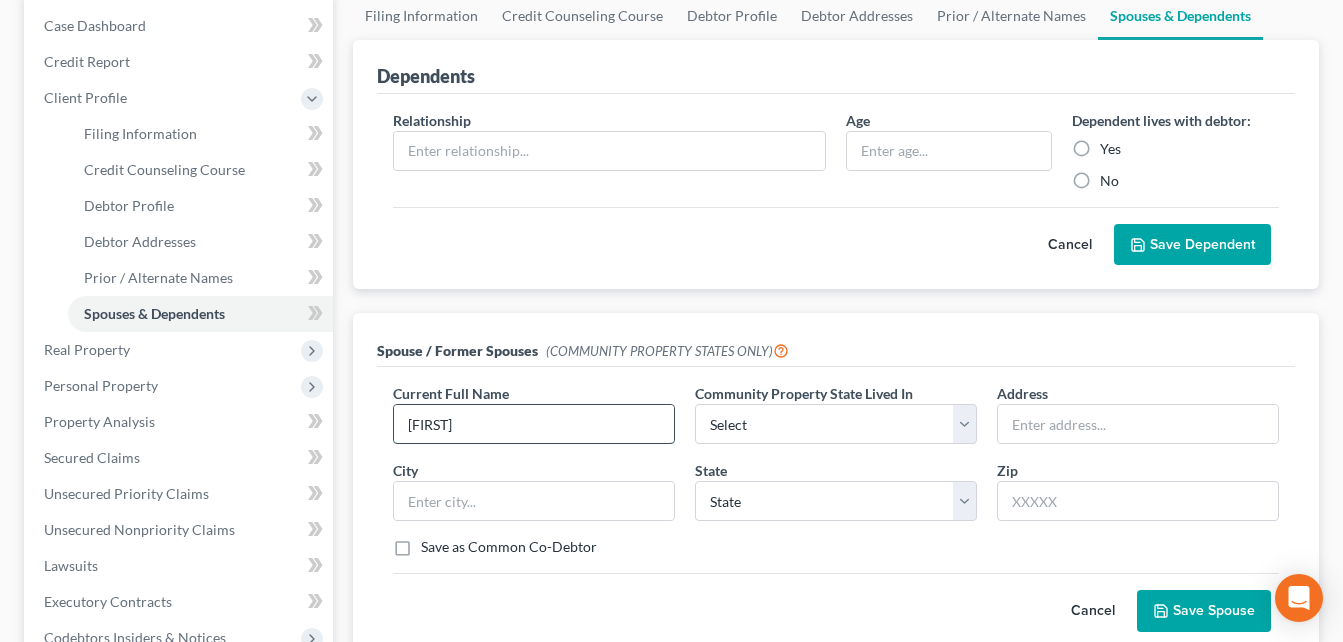 type on "[FIRST]" 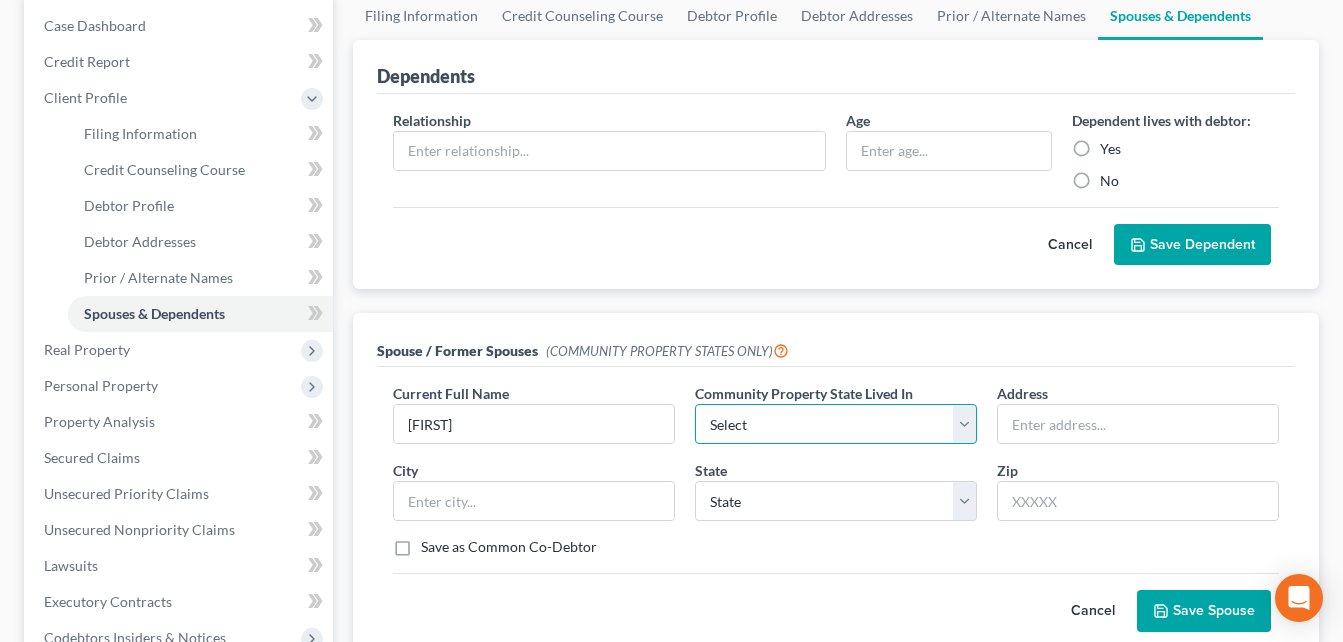 drag, startPoint x: 966, startPoint y: 423, endPoint x: 957, endPoint y: 428, distance: 10.29563 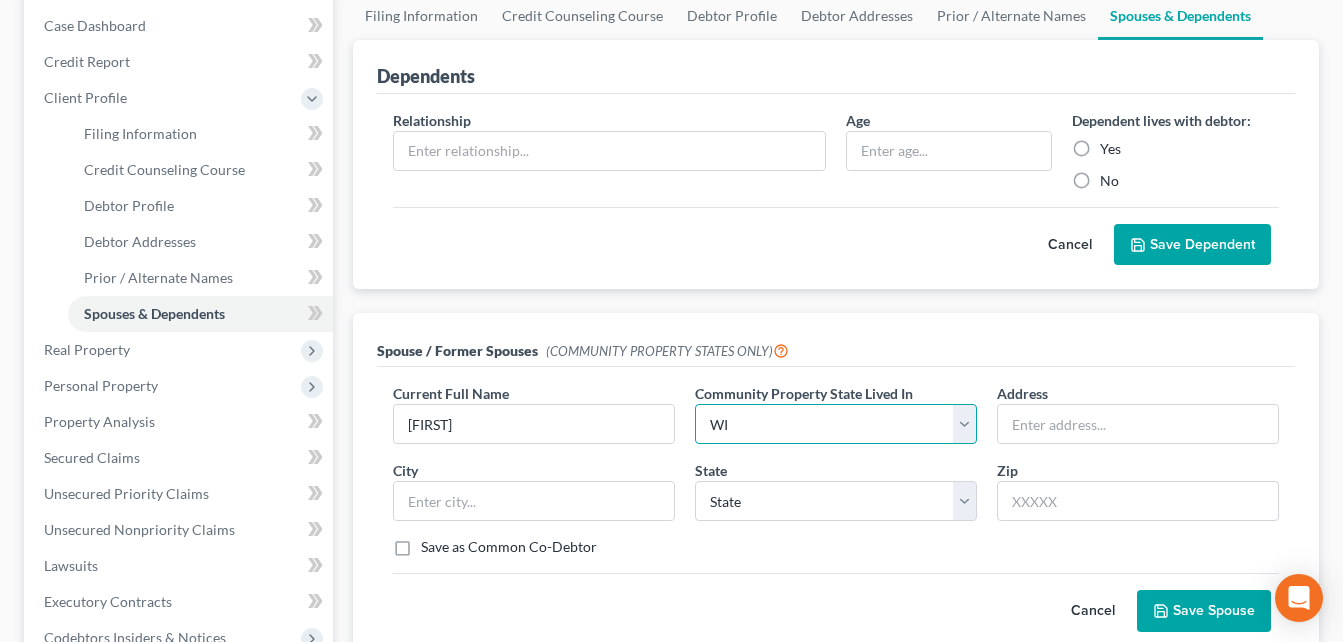 click on "Select AZ CA GU ID LA NV NM PR TX WA WI" at bounding box center [836, 424] 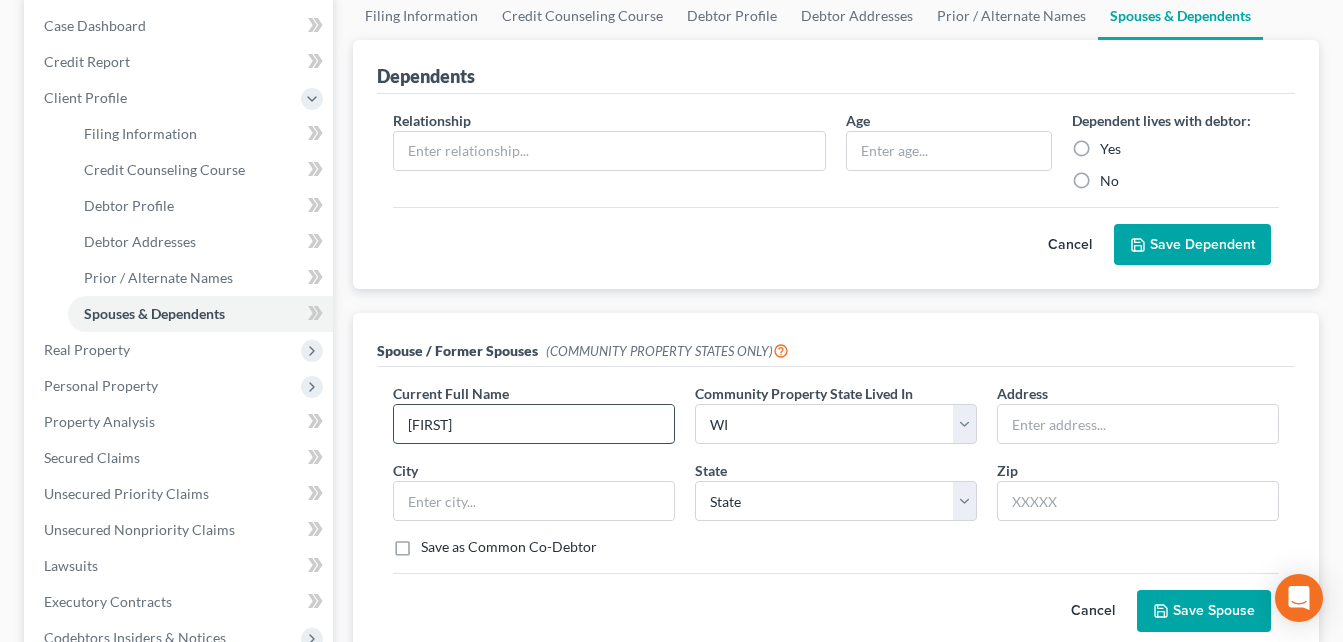 click on "[FIRST]" at bounding box center [534, 424] 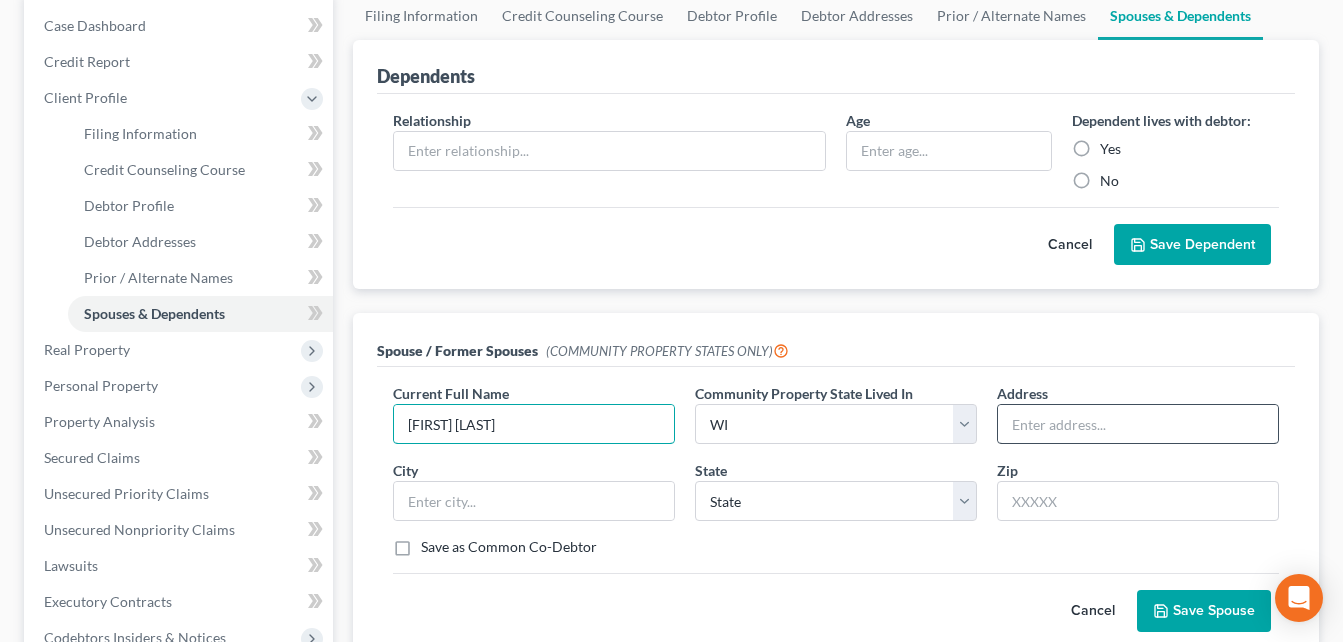 type on "[FIRST] [LAST]" 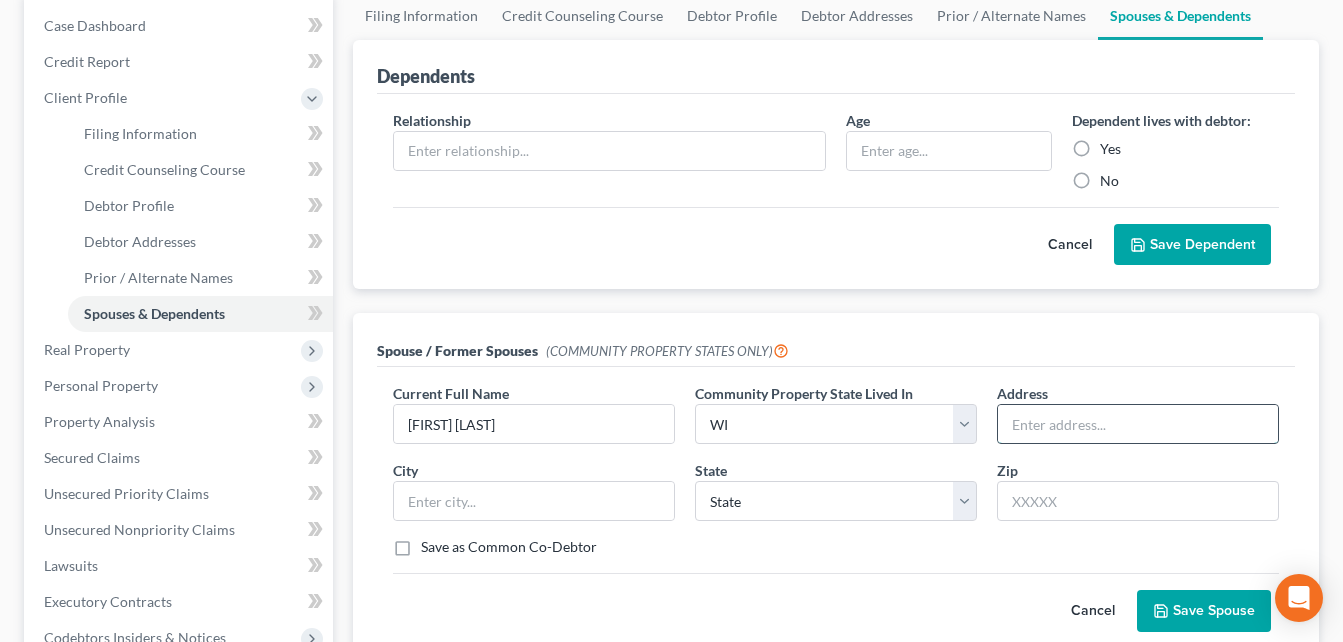 click at bounding box center (1138, 424) 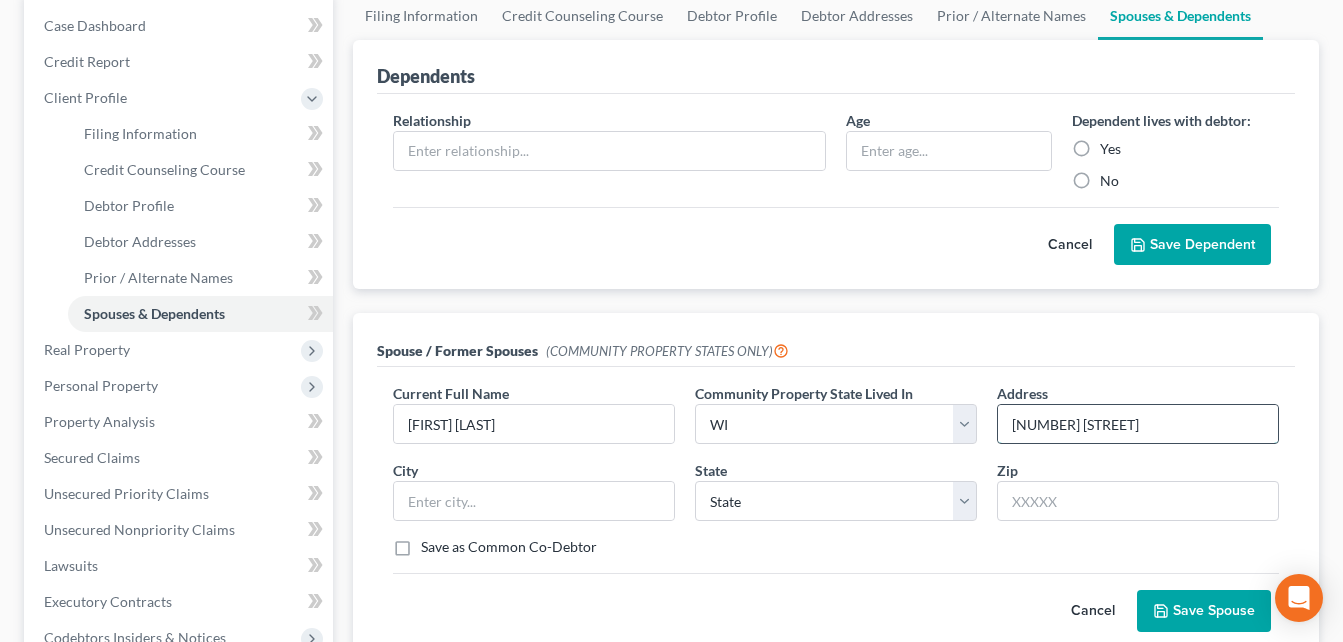 type on "[NUMBER] [STREET]" 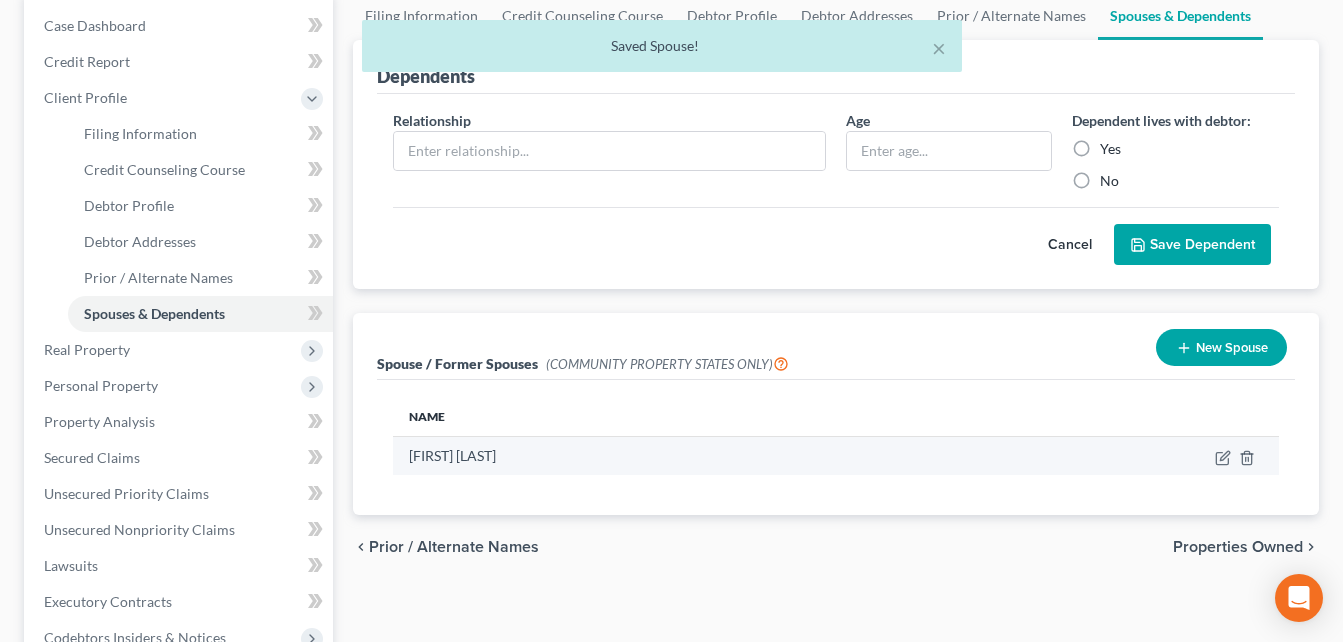 click on "[FIRST] [LAST]" at bounding box center [658, 456] 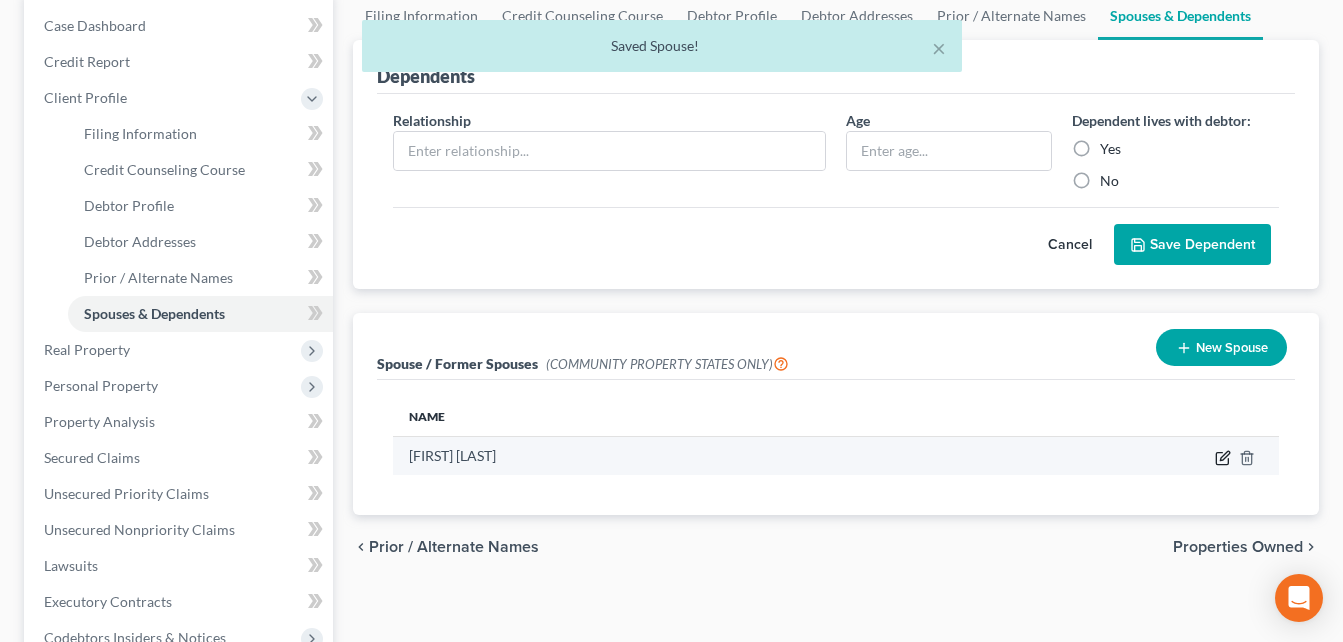 click 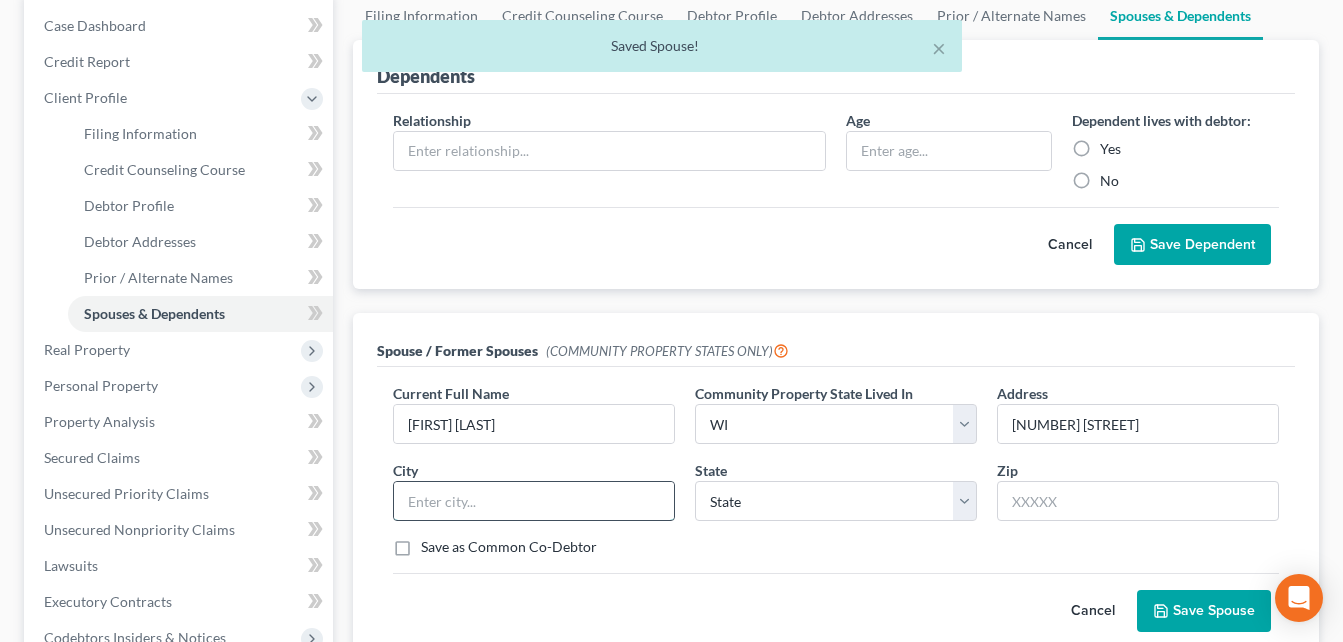 click at bounding box center (534, 501) 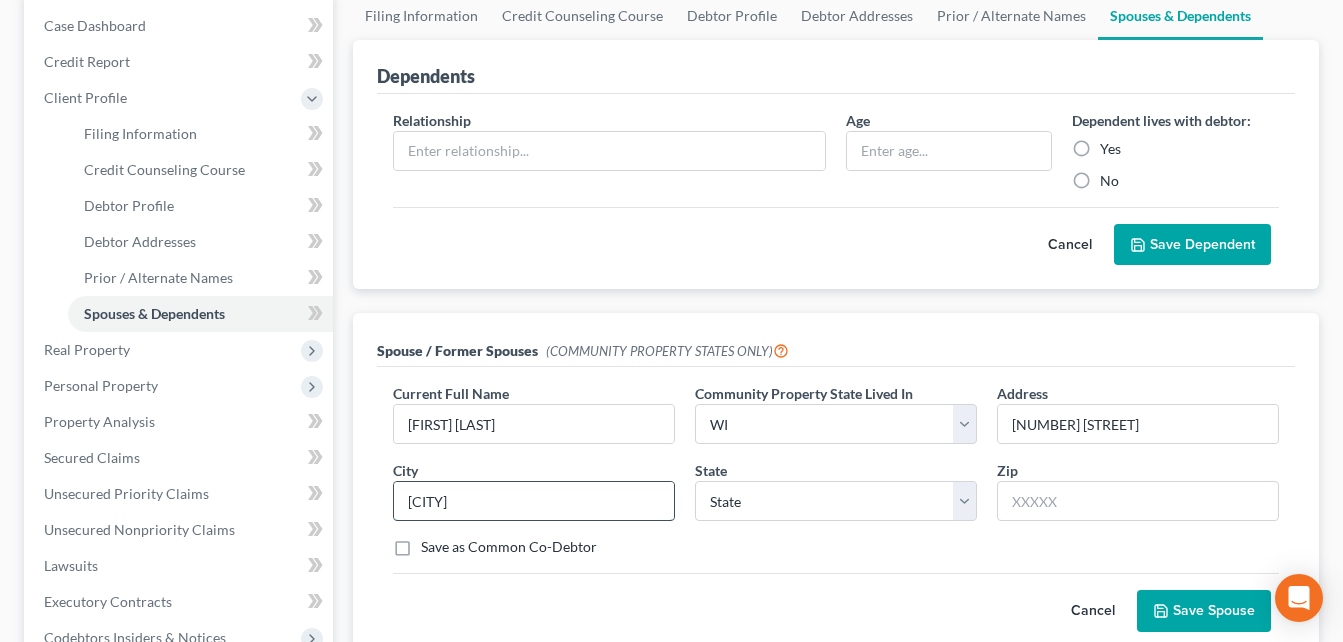 type on "[CITY]" 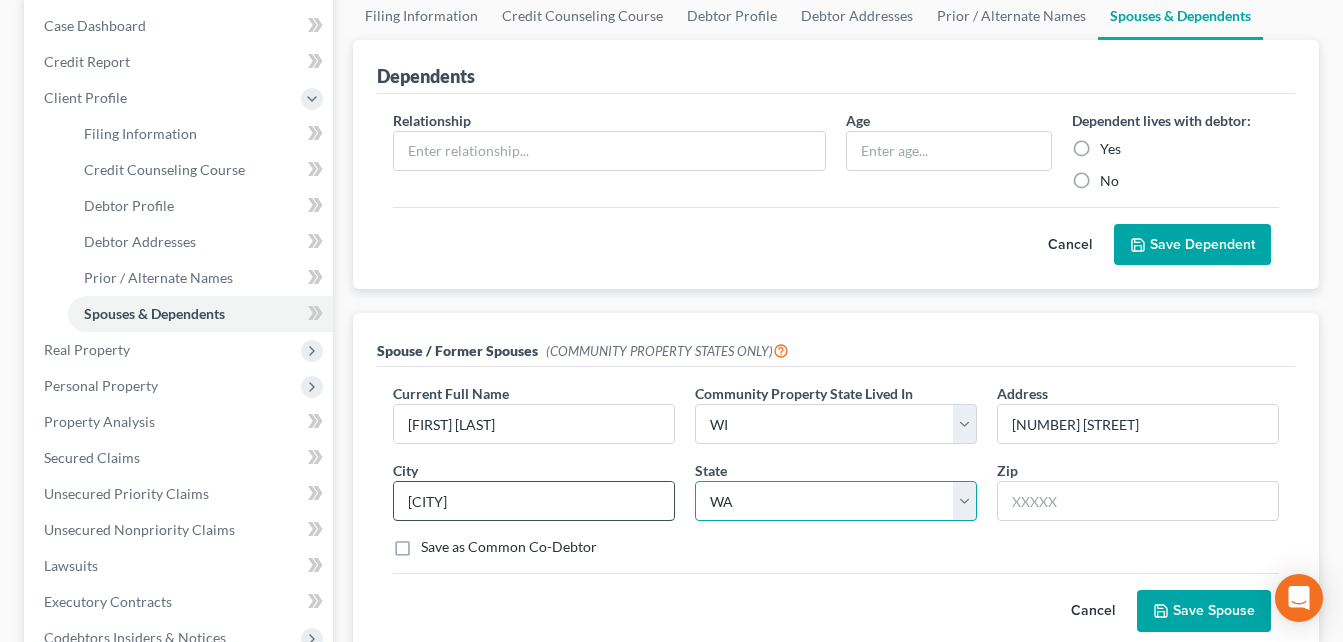 select on "52" 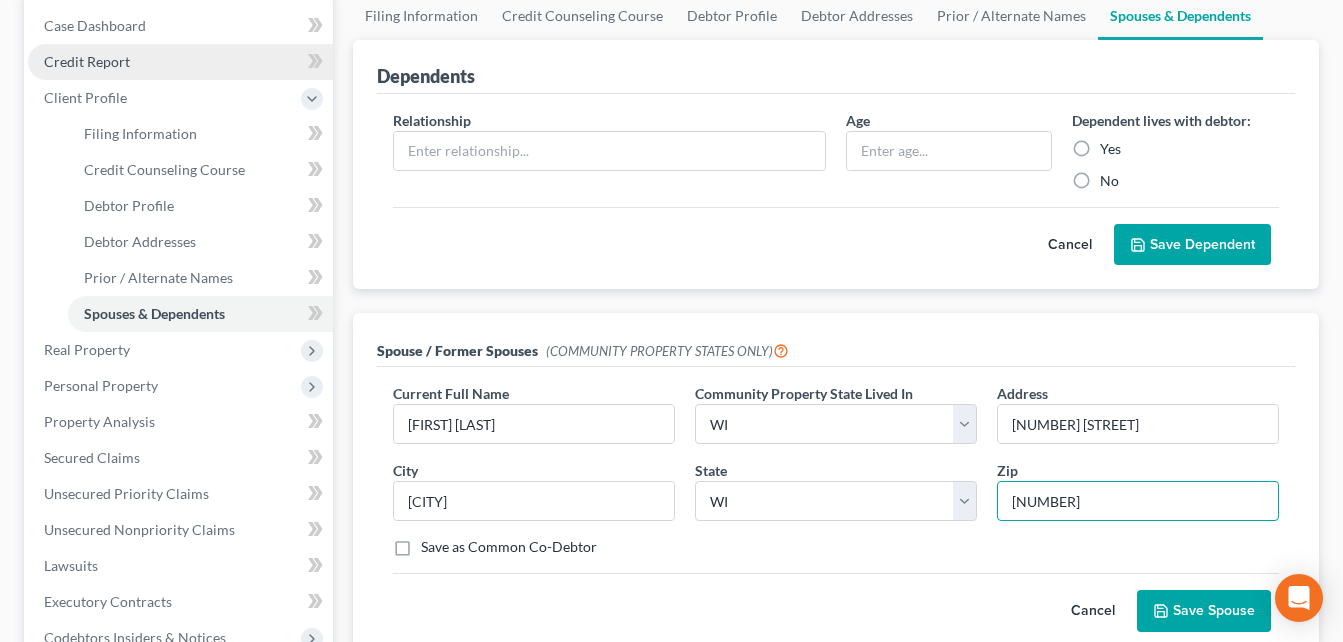 type on "[NUMBER]" 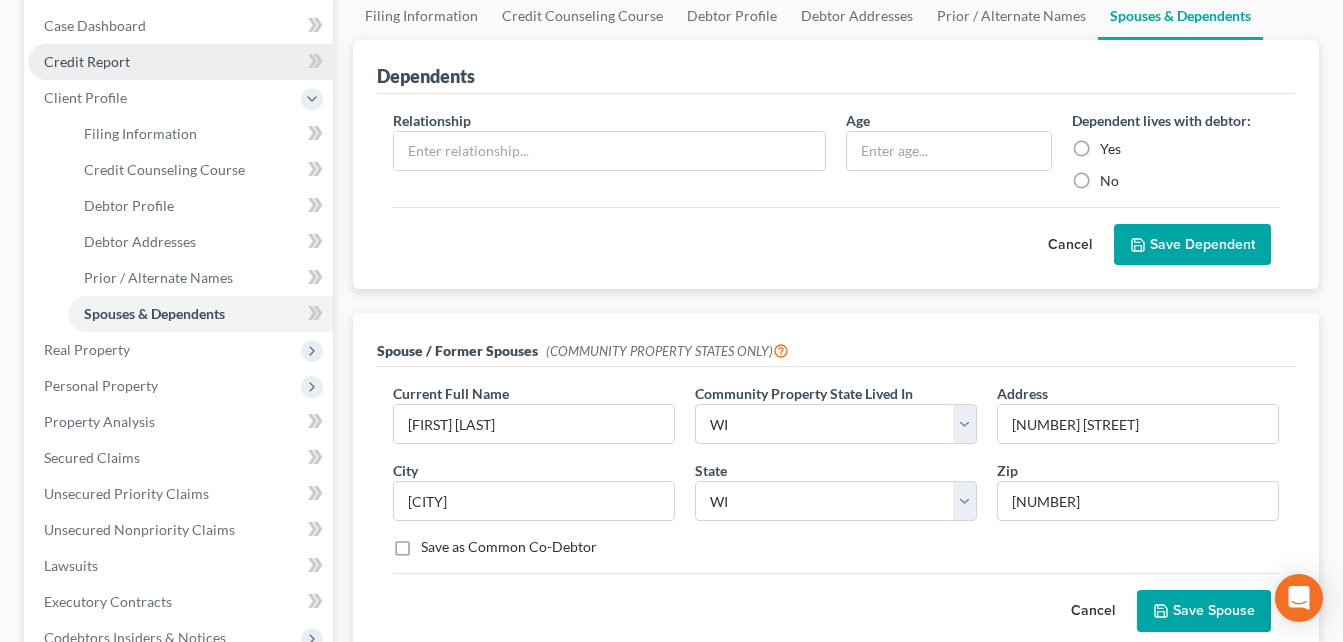 click on "Credit Report" at bounding box center (87, 61) 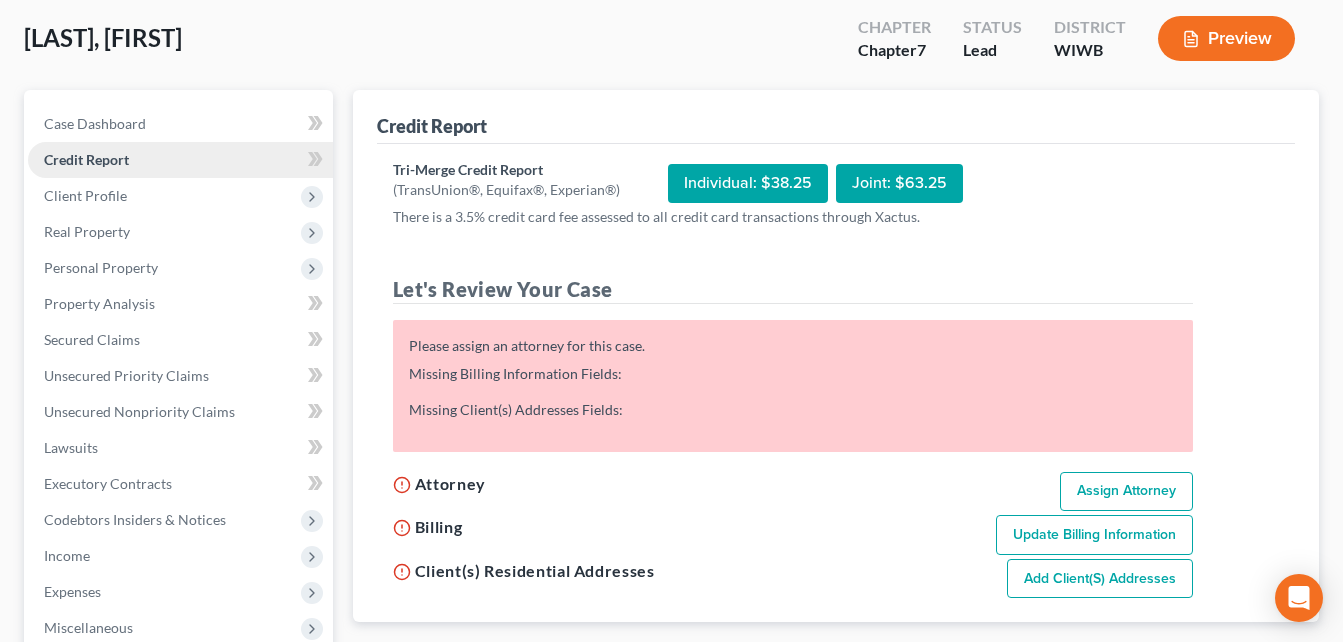 scroll, scrollTop: 0, scrollLeft: 0, axis: both 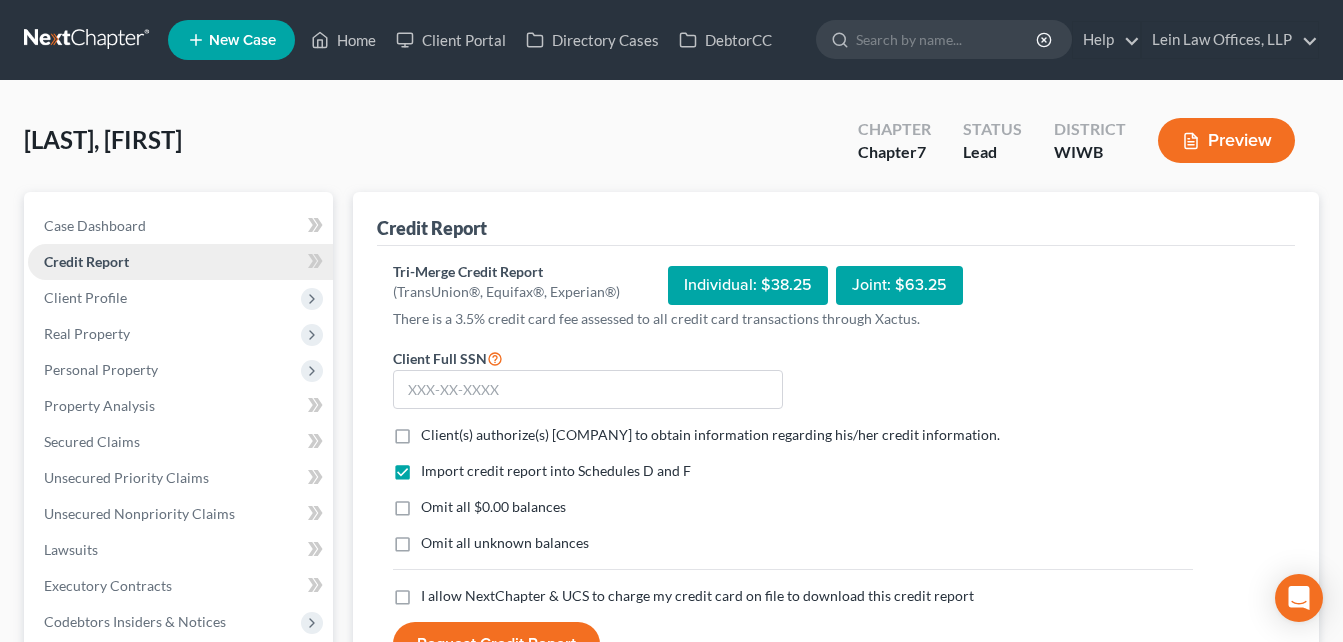 click on "Credit Report" at bounding box center (86, 261) 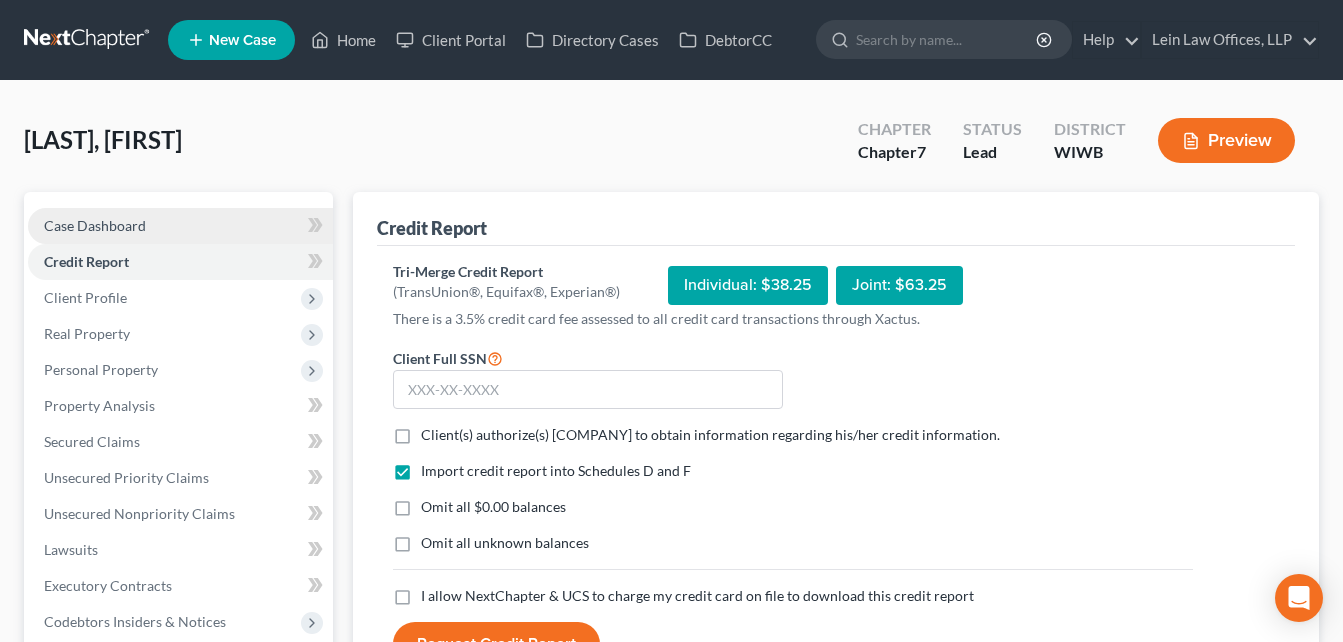 click on "Case Dashboard" at bounding box center (95, 225) 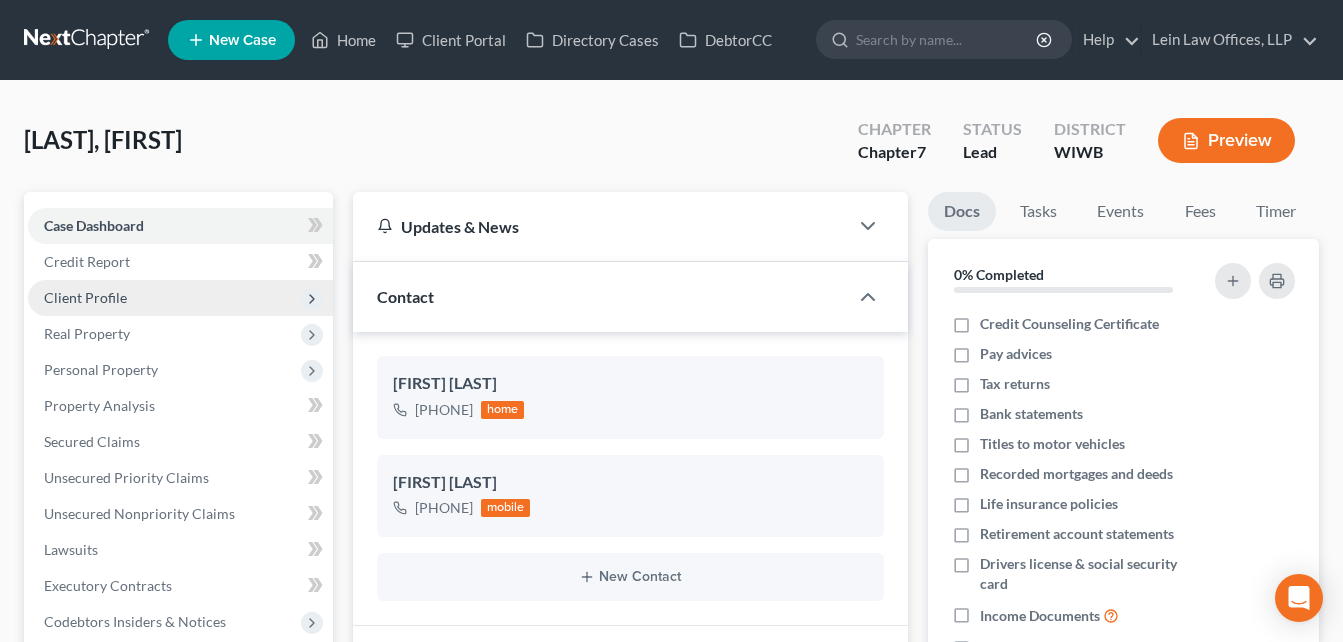 click on "Client Profile" at bounding box center (85, 297) 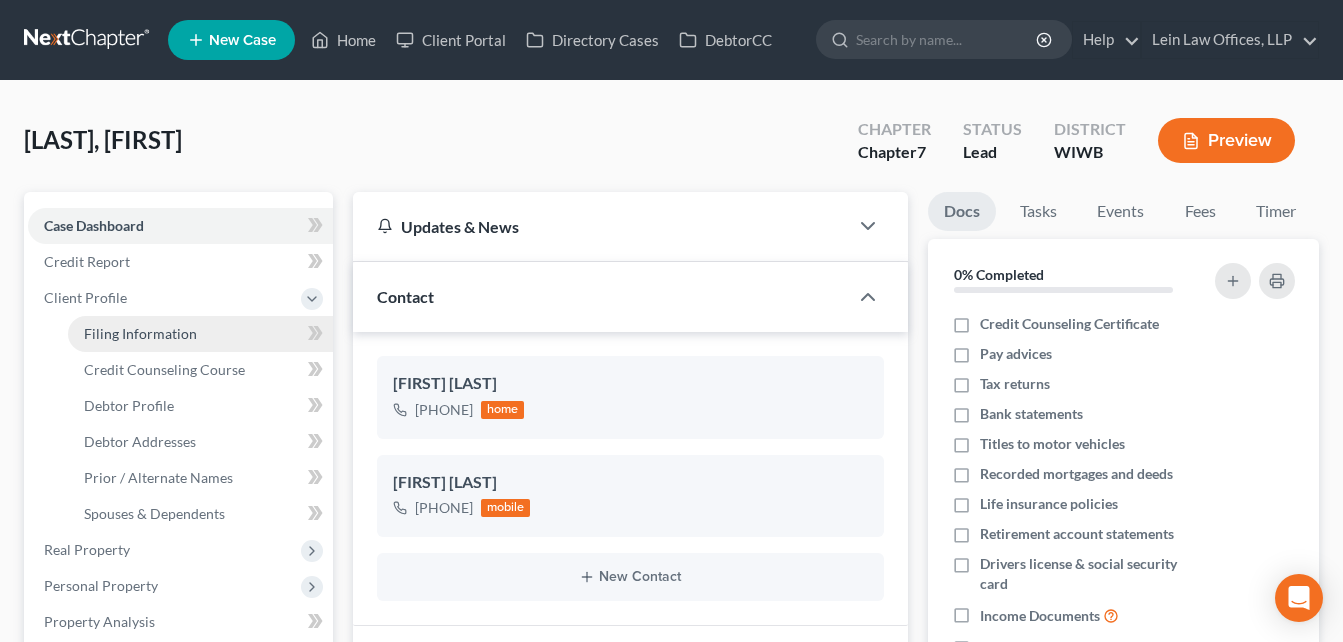 click on "Filing Information" at bounding box center (140, 333) 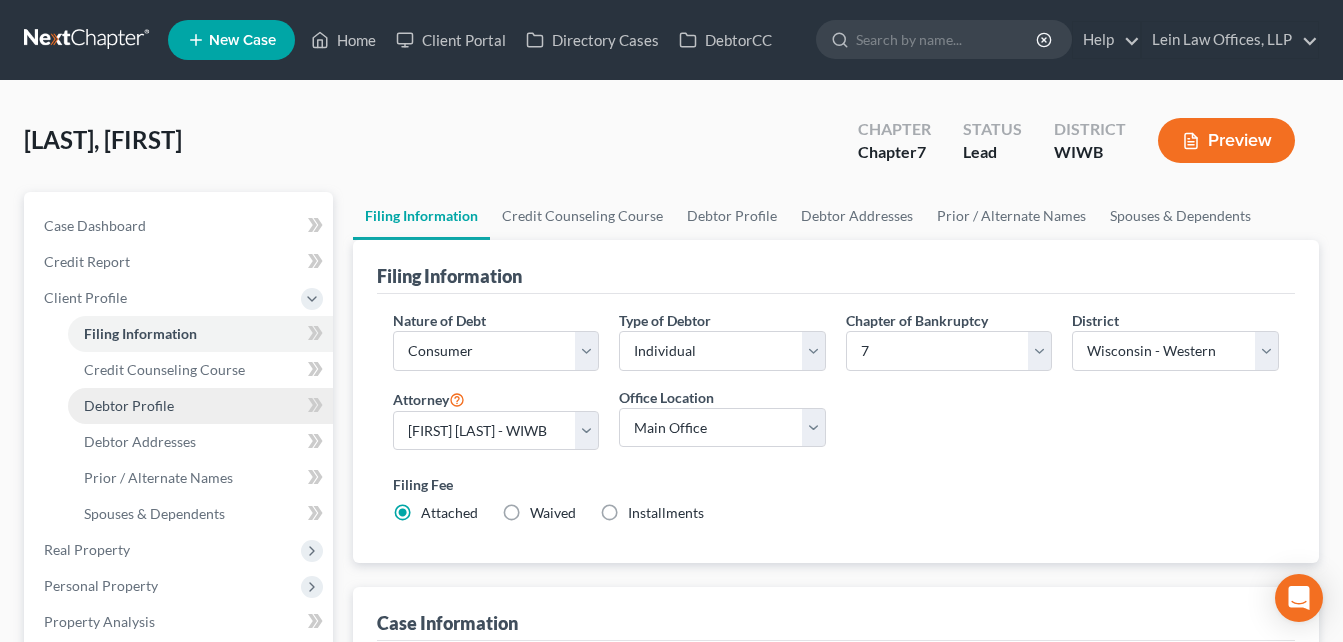 click on "Debtor Profile" at bounding box center [129, 405] 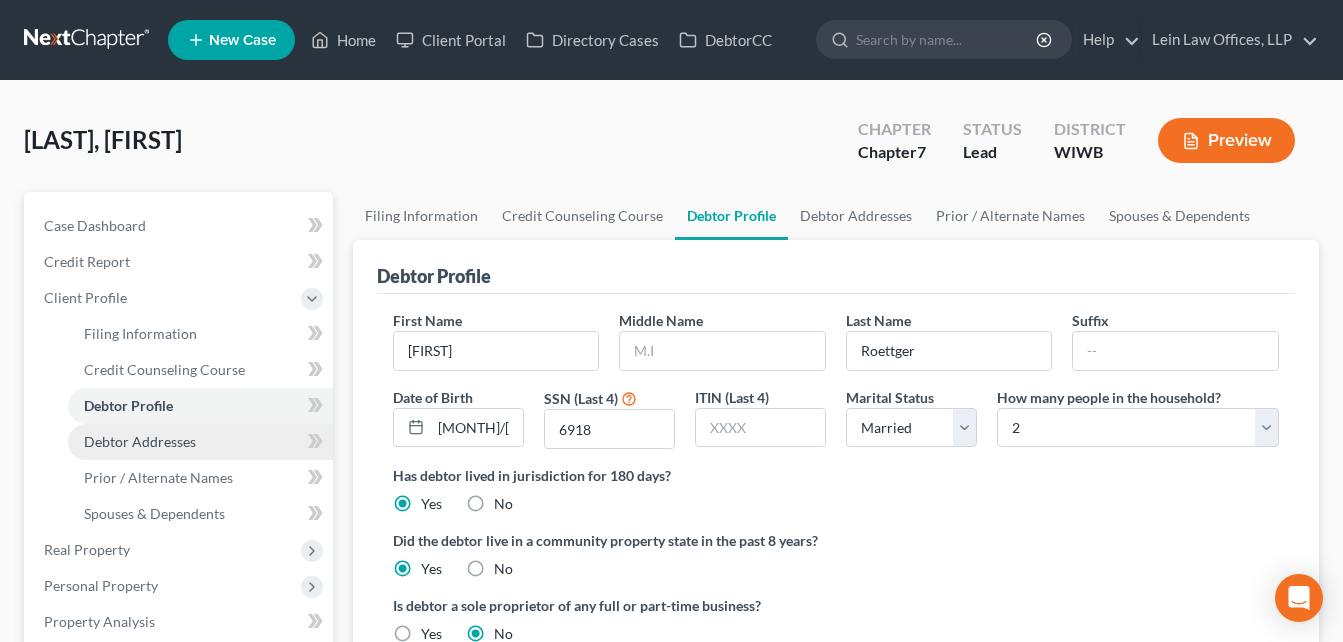 click on "Debtor Addresses" at bounding box center [140, 441] 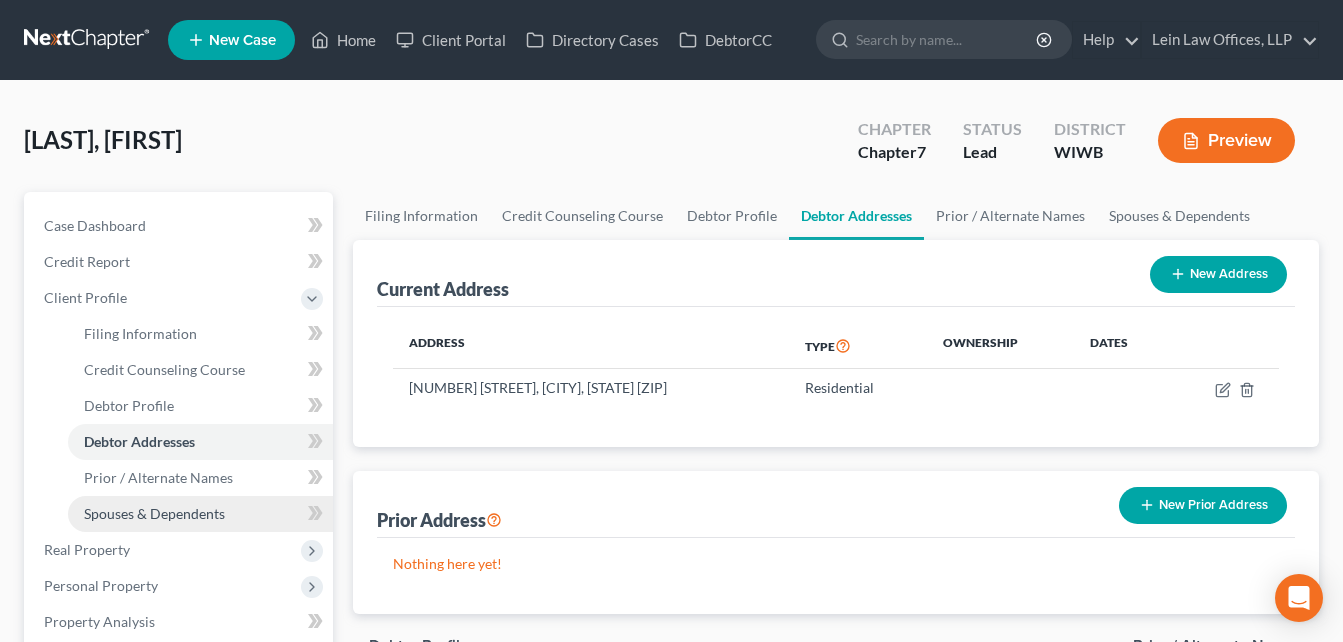 click on "Spouses & Dependents" at bounding box center [154, 513] 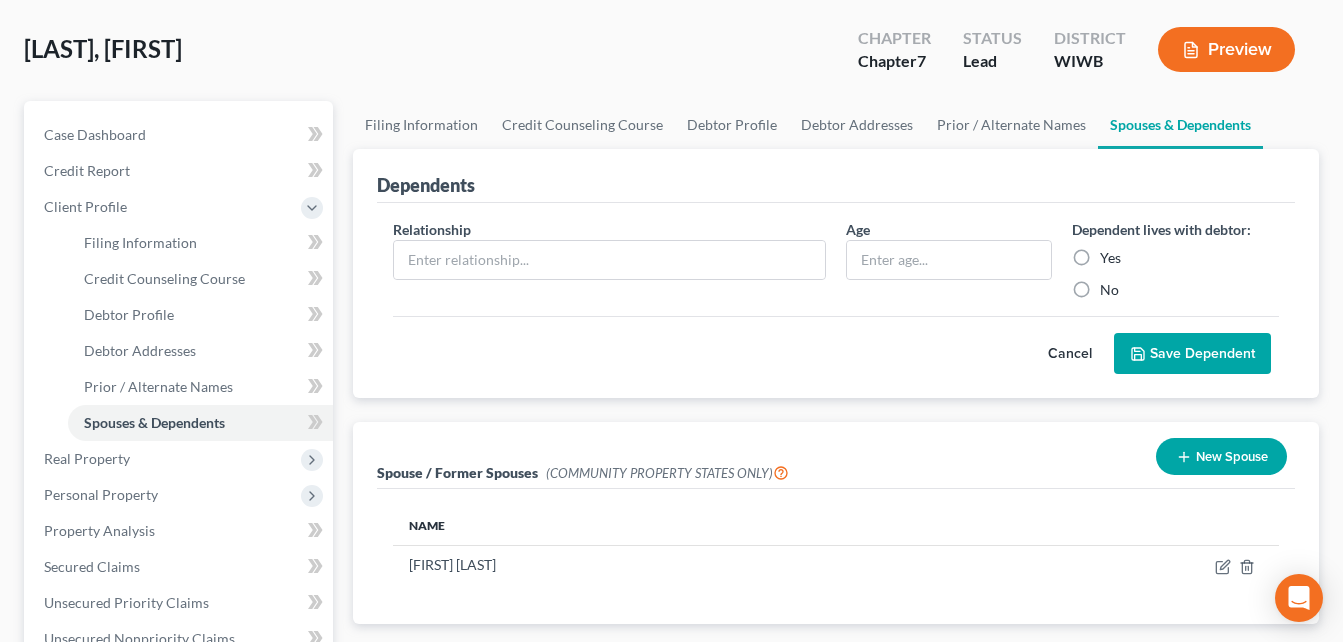scroll, scrollTop: 100, scrollLeft: 0, axis: vertical 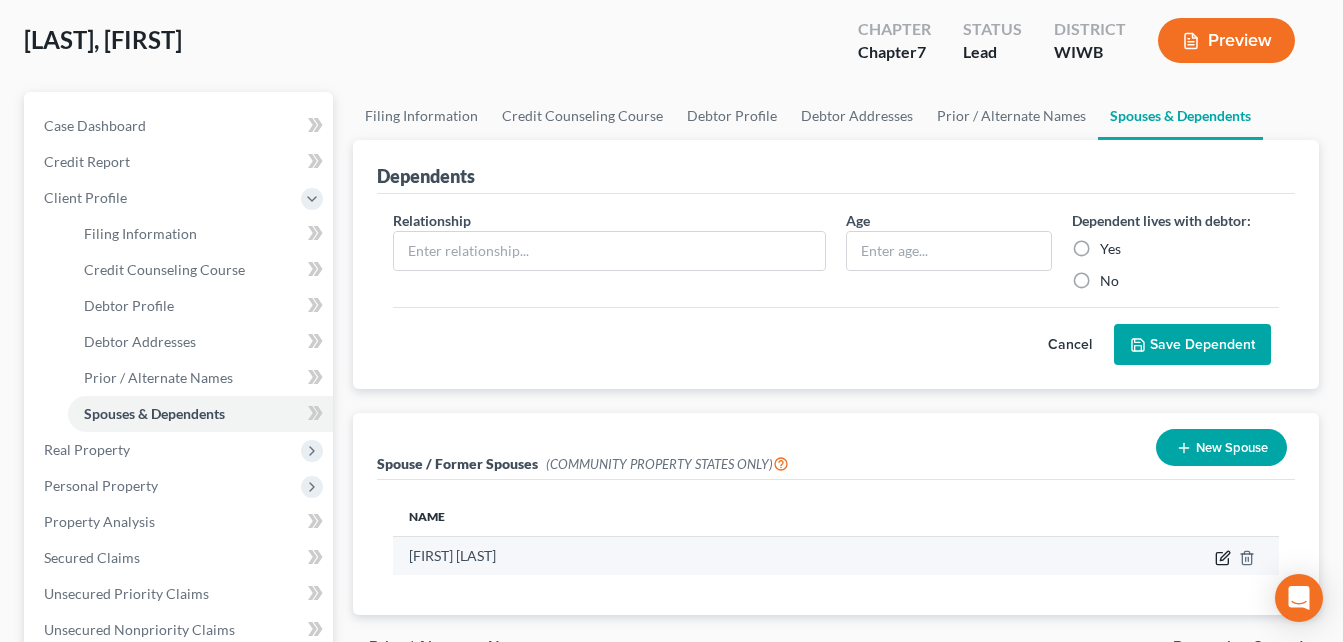 click 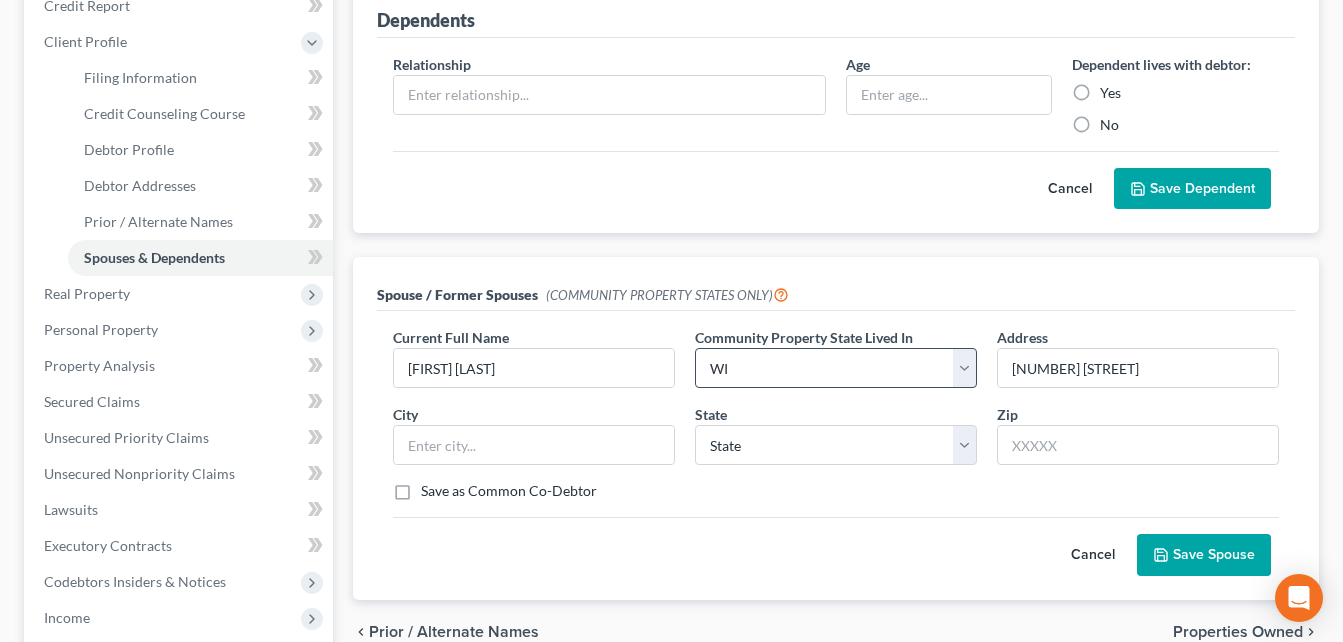 scroll, scrollTop: 300, scrollLeft: 0, axis: vertical 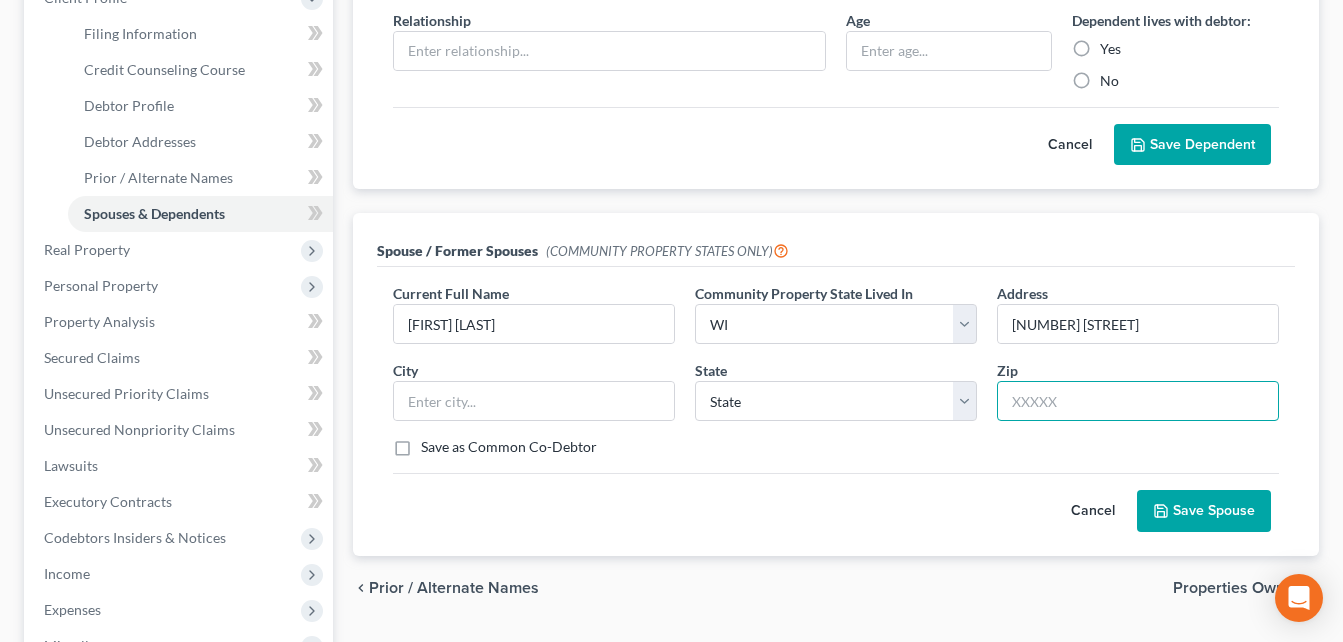 click at bounding box center (1138, 401) 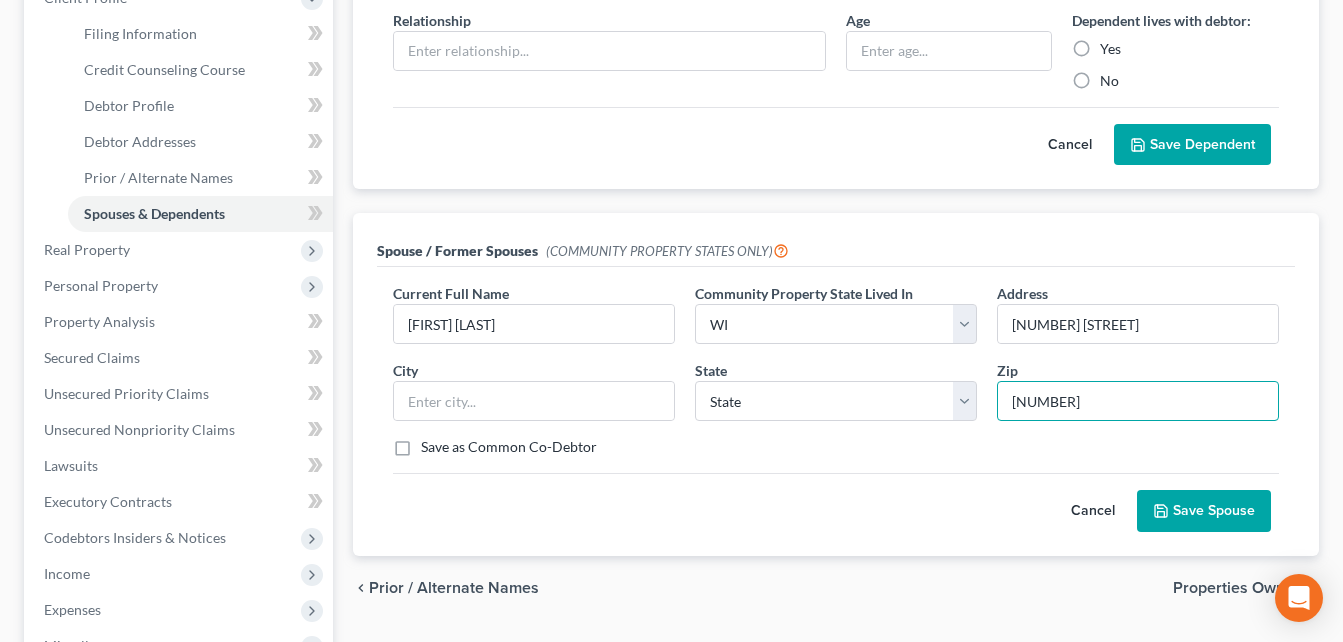 type on "[NUMBER]" 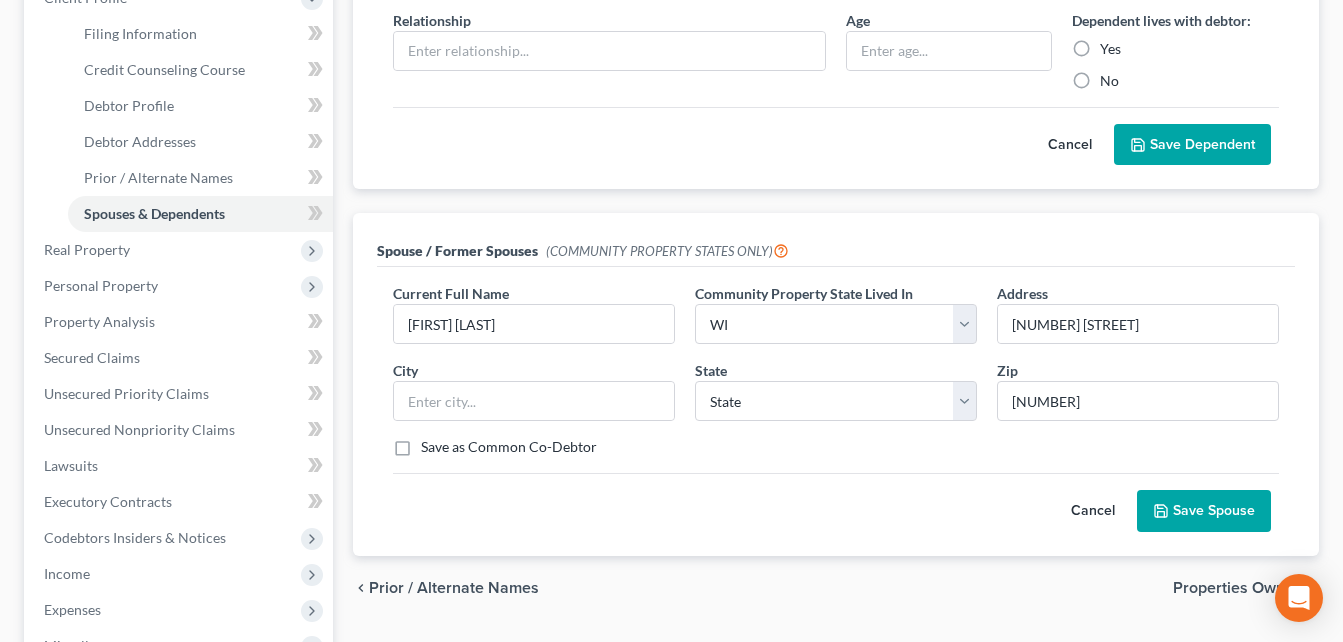 type on "[CITY]" 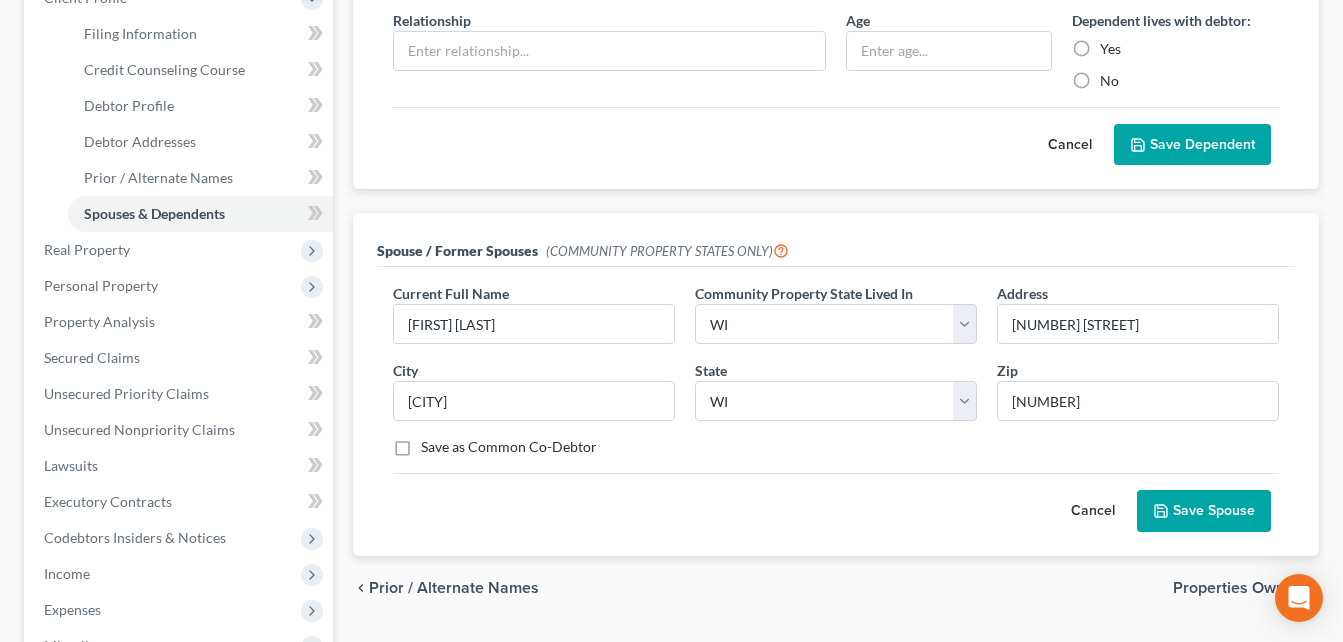 click 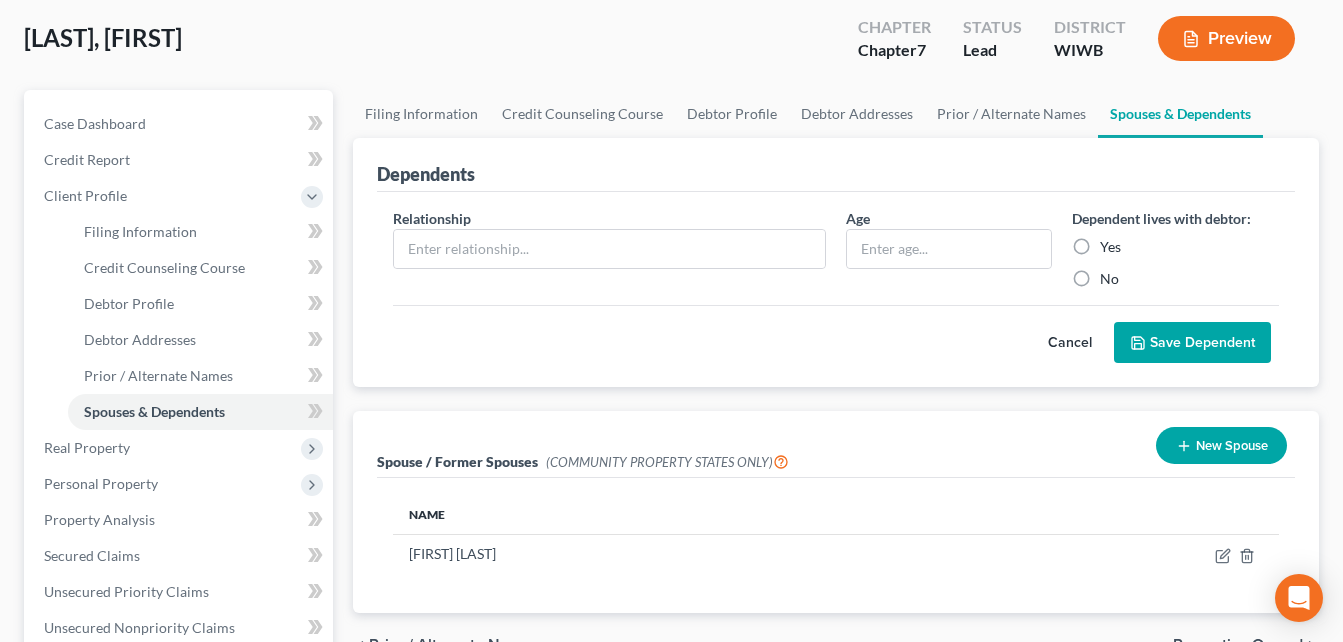 scroll, scrollTop: 100, scrollLeft: 0, axis: vertical 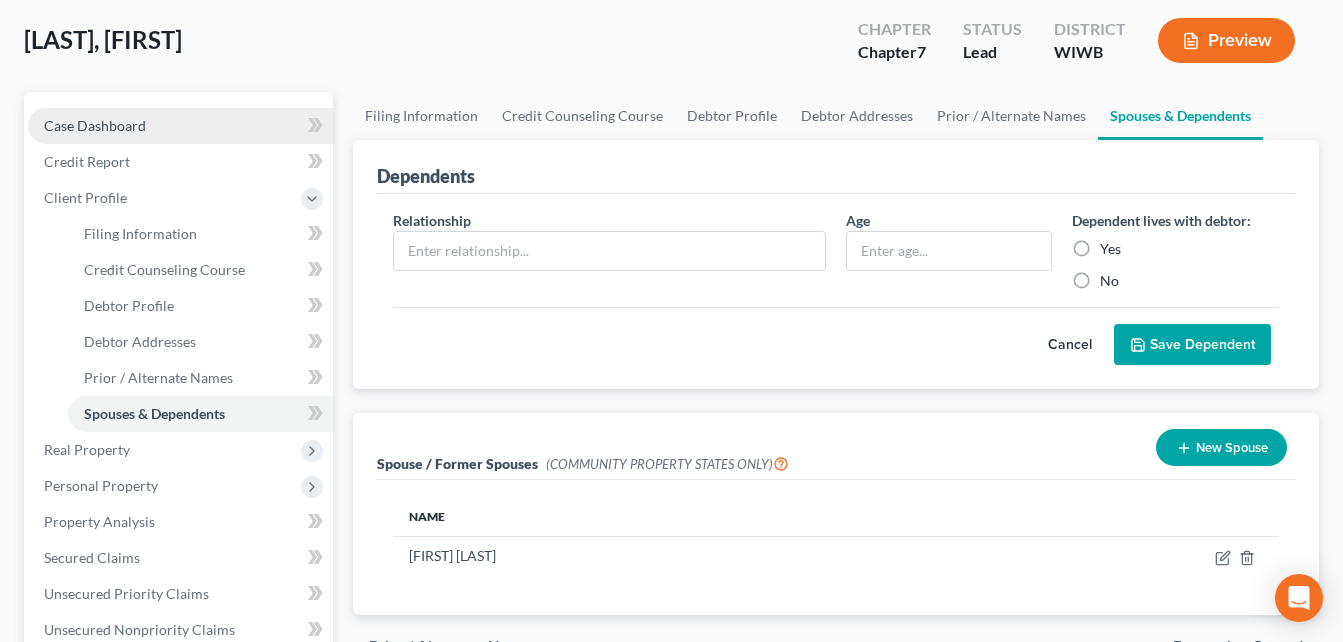 click on "Case Dashboard" at bounding box center [95, 125] 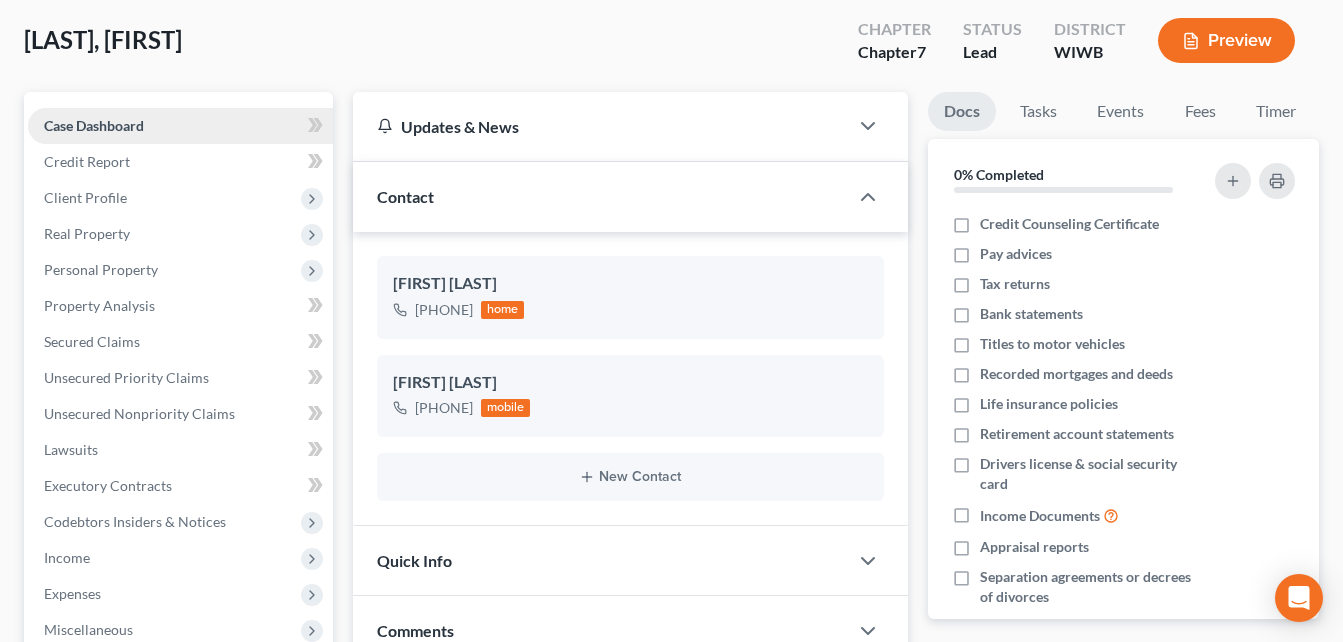 scroll, scrollTop: 0, scrollLeft: 0, axis: both 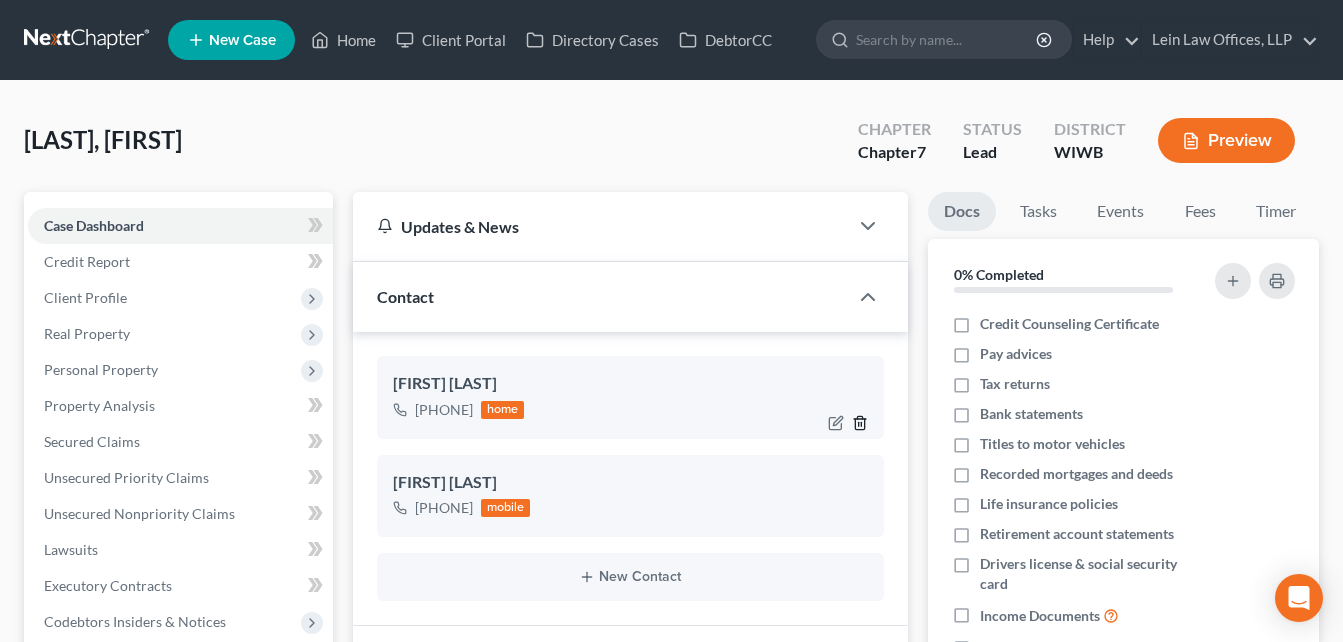 click 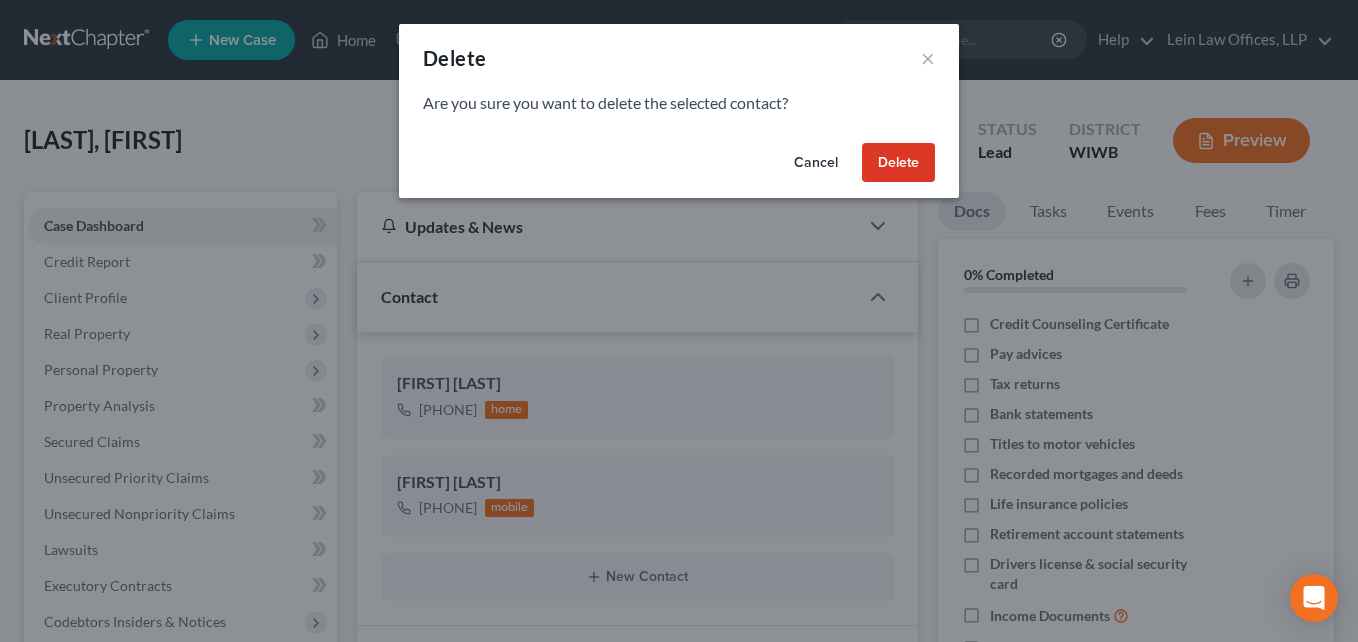 click on "Delete" at bounding box center (898, 163) 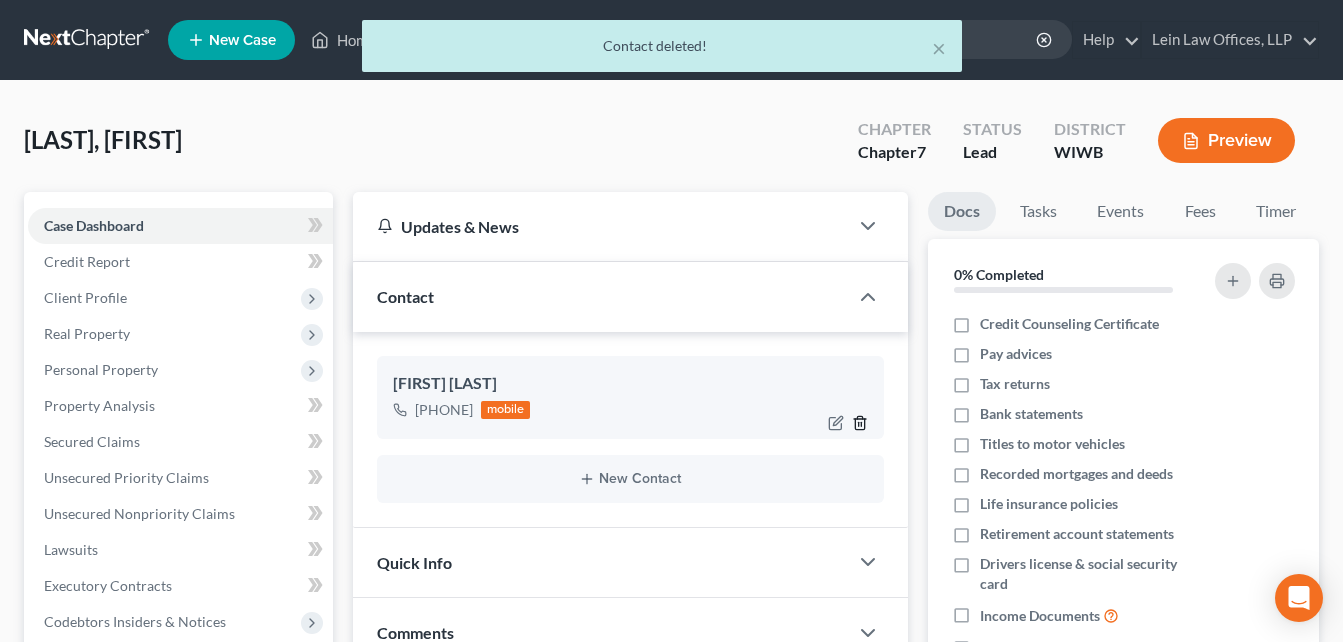 click 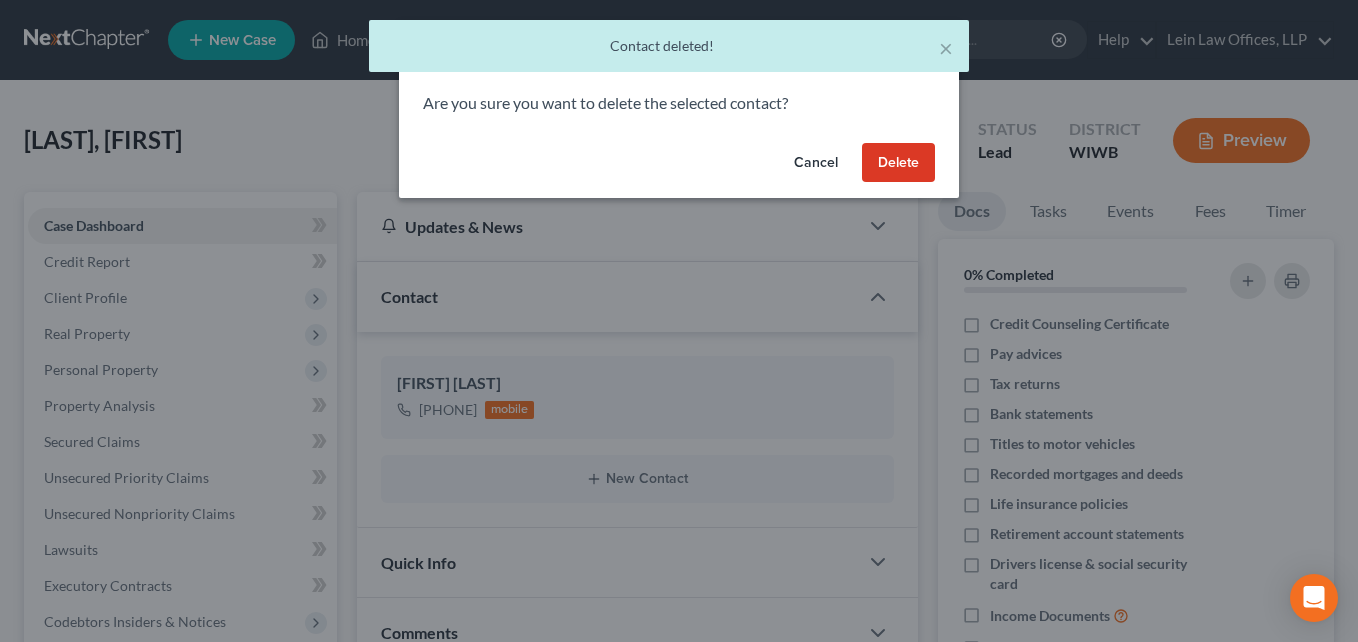 click on "Delete" at bounding box center (898, 163) 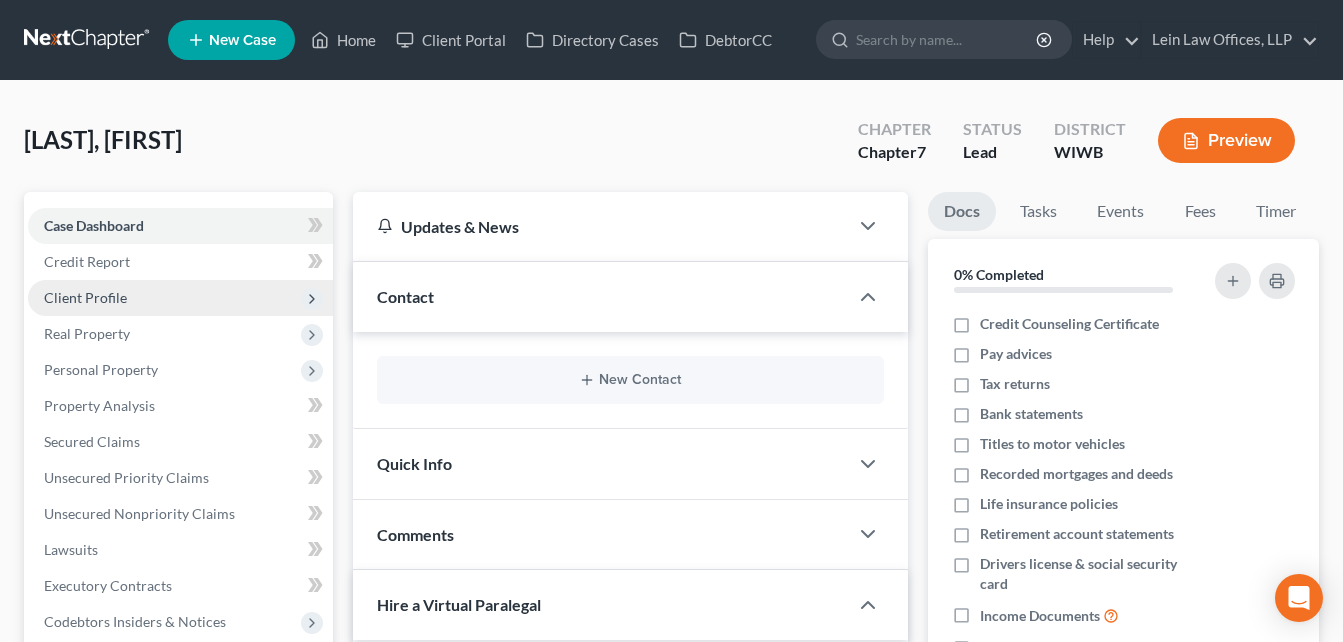 click on "Client Profile" at bounding box center (85, 297) 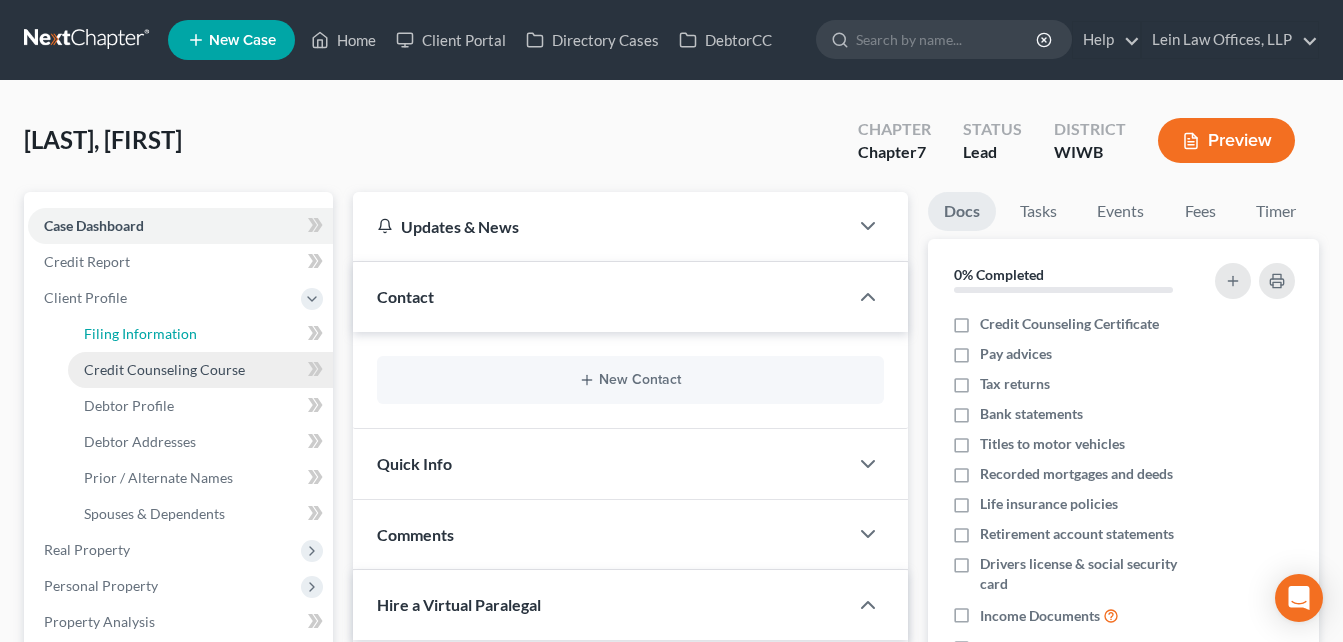 click on "Filing Information" at bounding box center (140, 333) 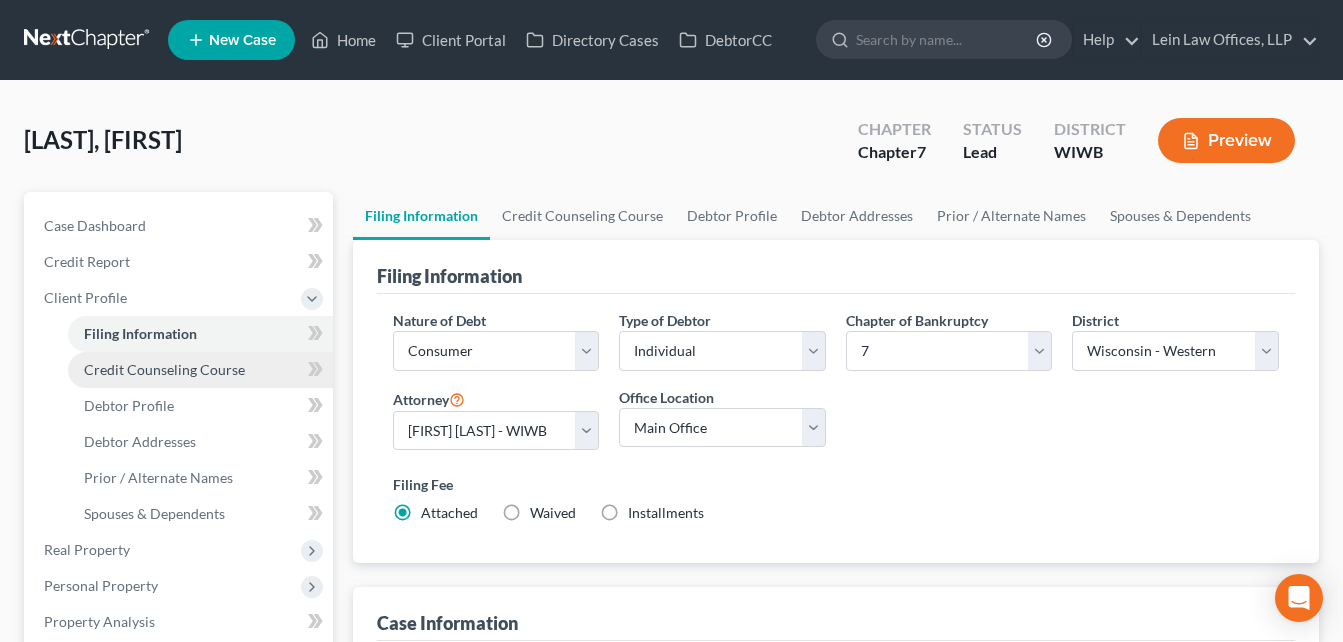 click on "Credit Counseling Course" at bounding box center [164, 369] 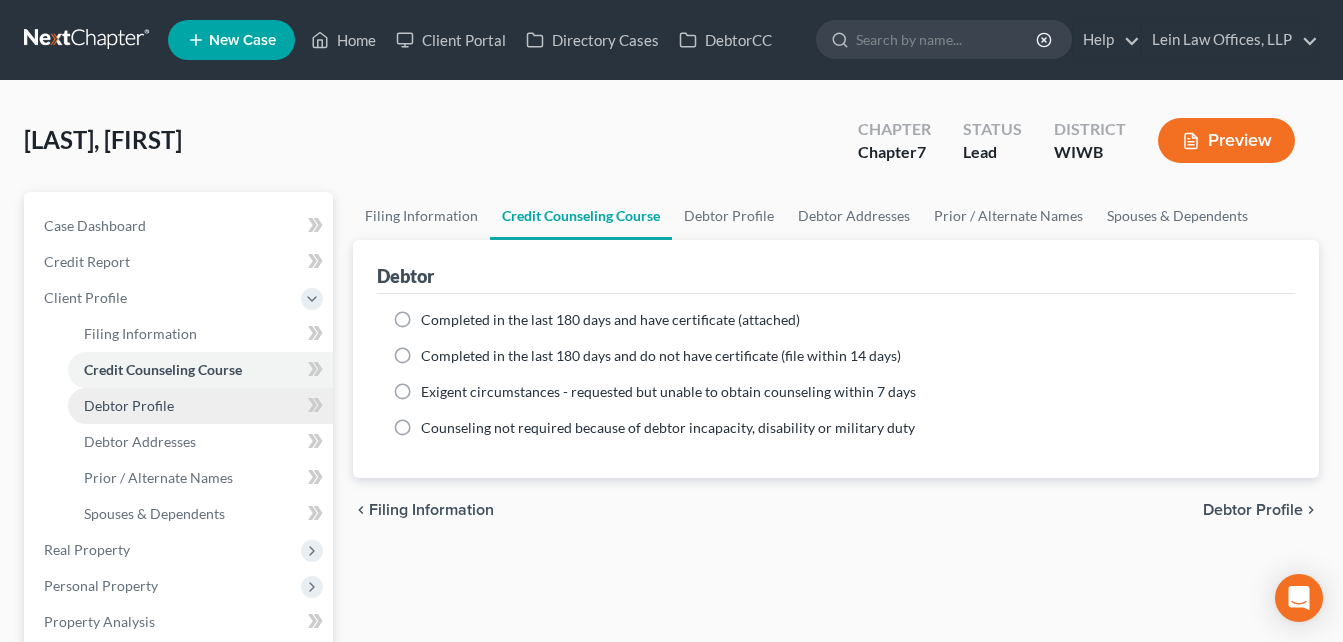 click on "Debtor Profile" at bounding box center (129, 405) 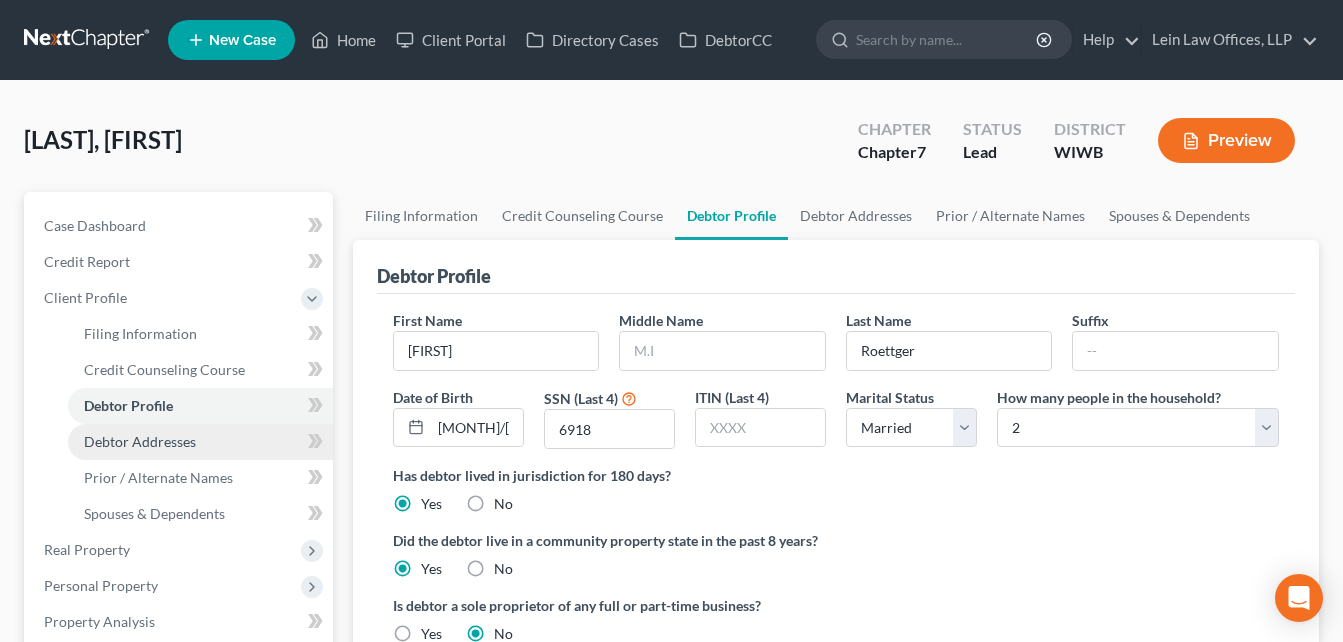 click on "Debtor Addresses" at bounding box center (140, 441) 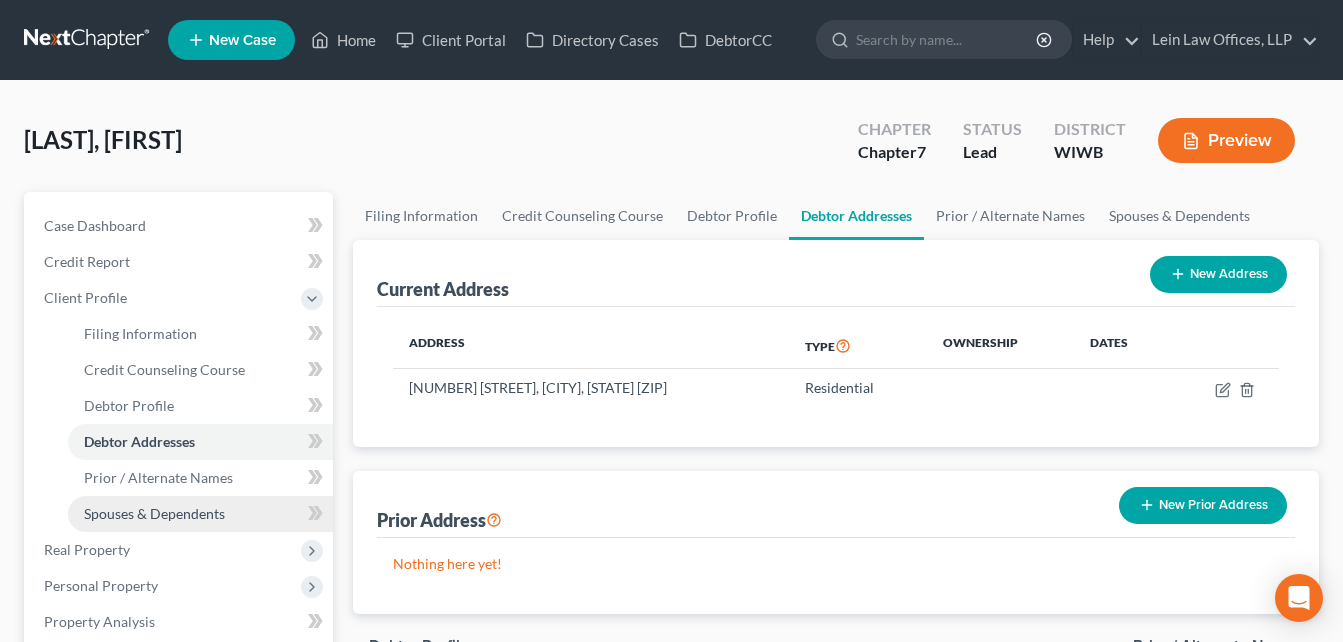click on "Spouses & Dependents" at bounding box center [154, 513] 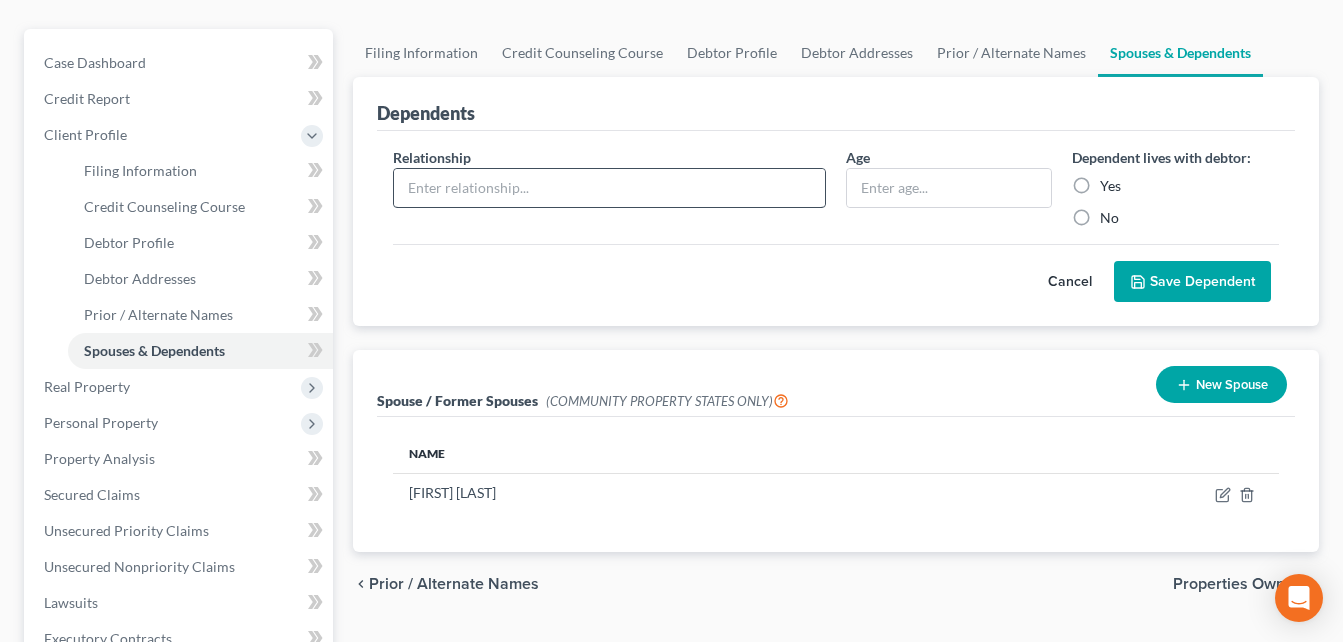 scroll, scrollTop: 0, scrollLeft: 0, axis: both 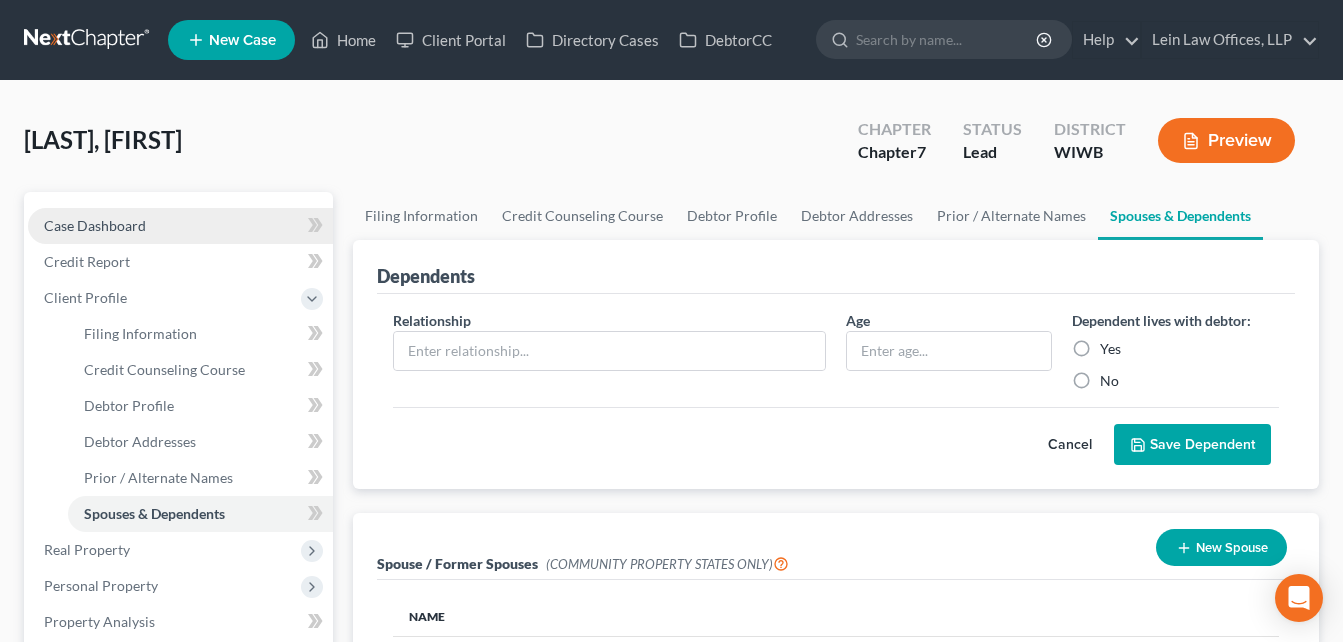 click on "Case Dashboard" at bounding box center [95, 225] 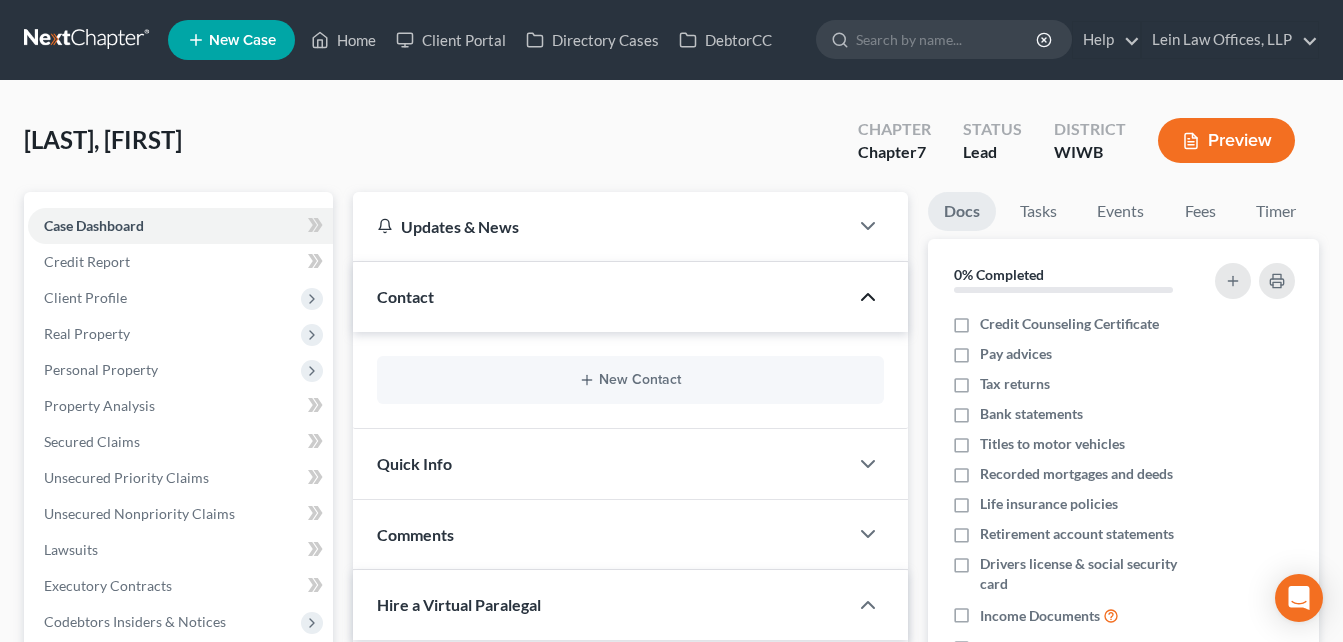click 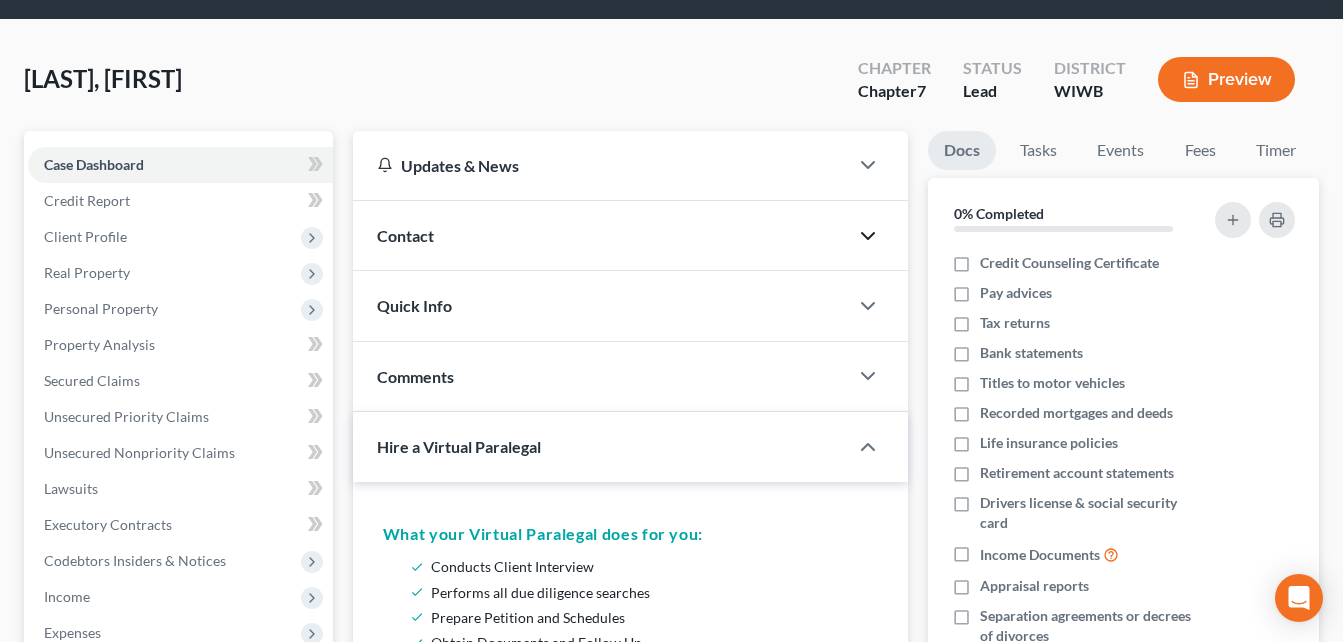 scroll, scrollTop: 0, scrollLeft: 0, axis: both 